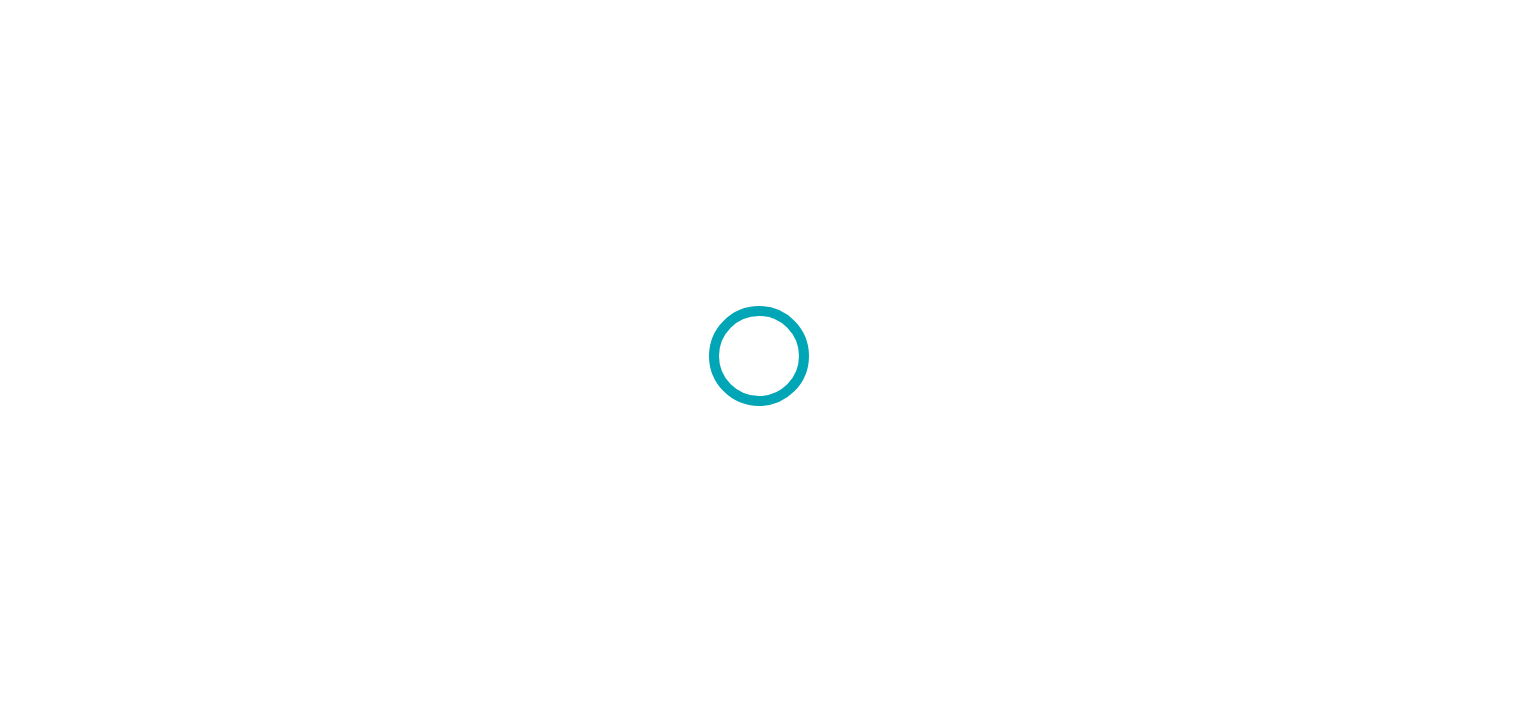 scroll, scrollTop: 0, scrollLeft: 0, axis: both 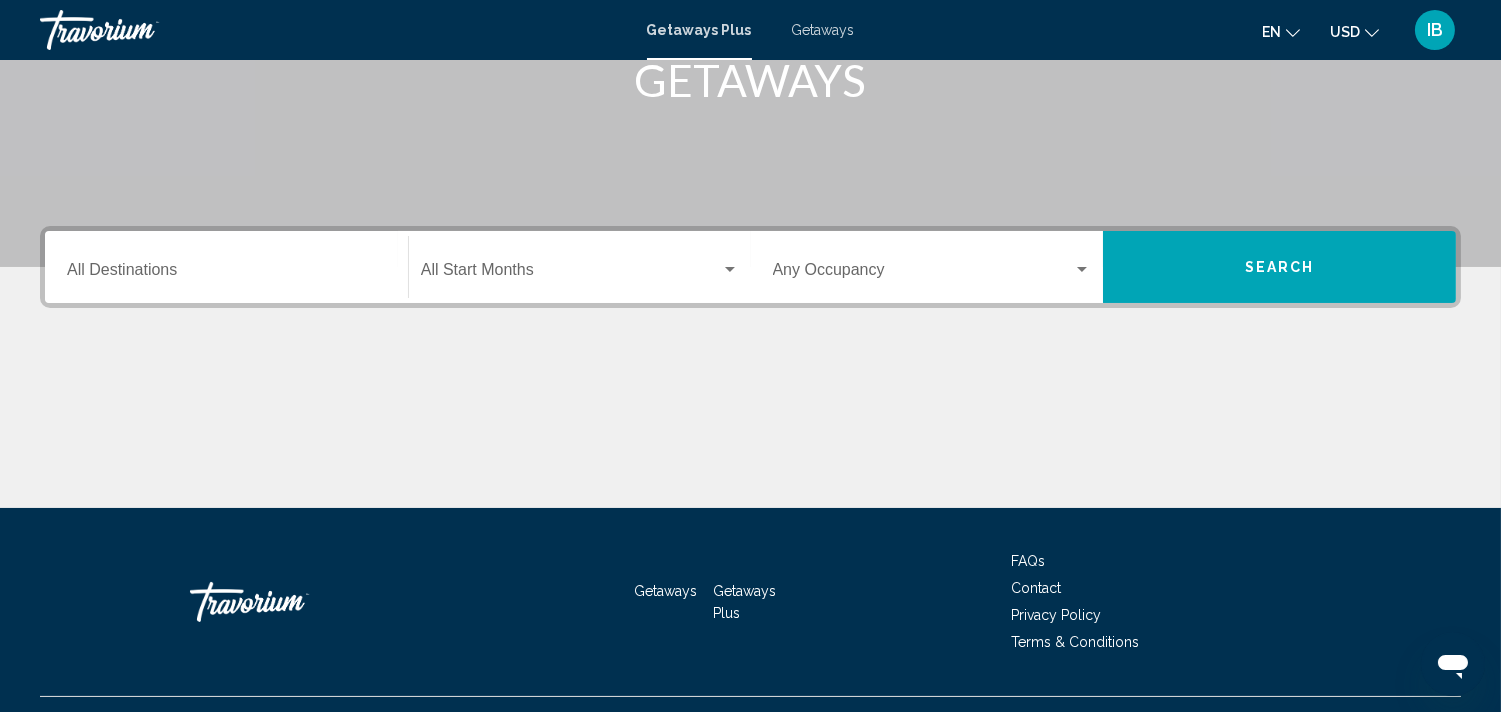 click at bounding box center [923, 274] 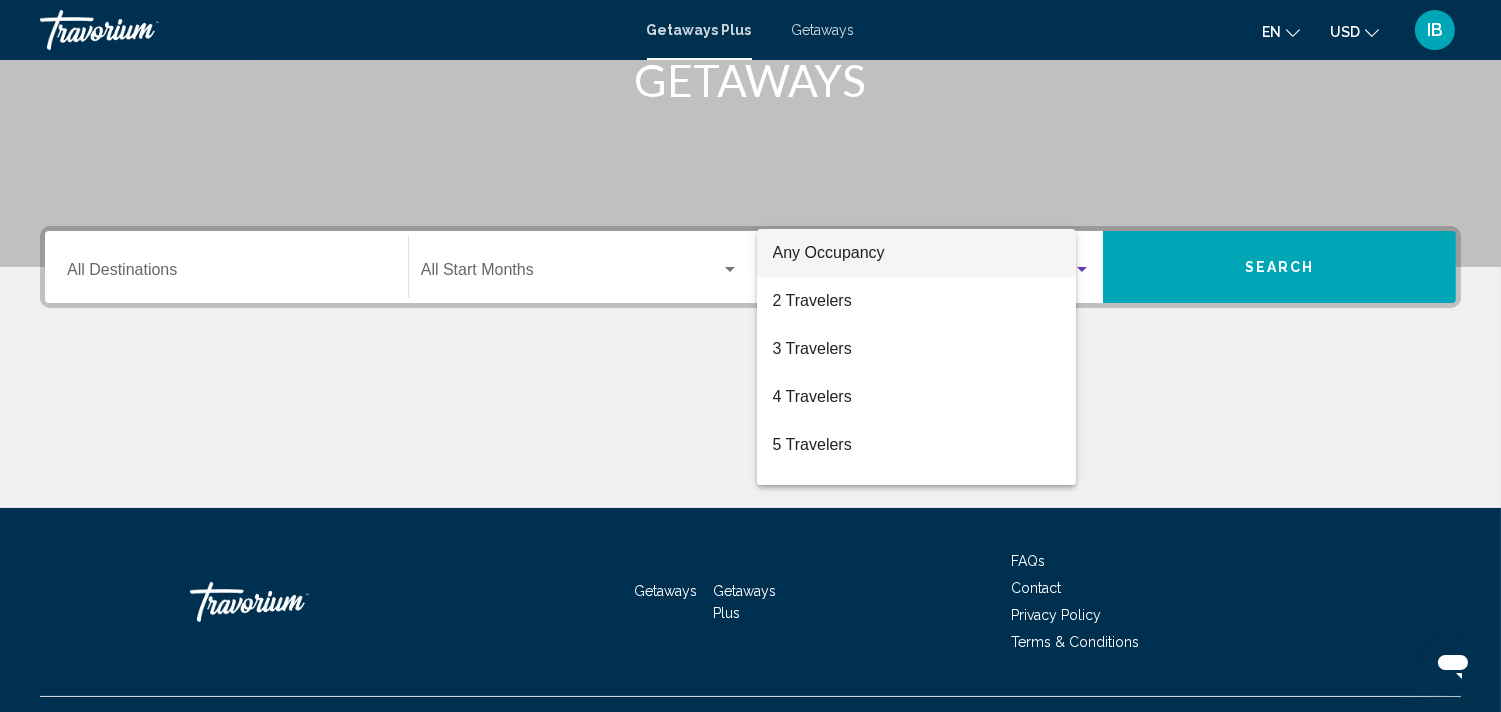 scroll, scrollTop: 373, scrollLeft: 0, axis: vertical 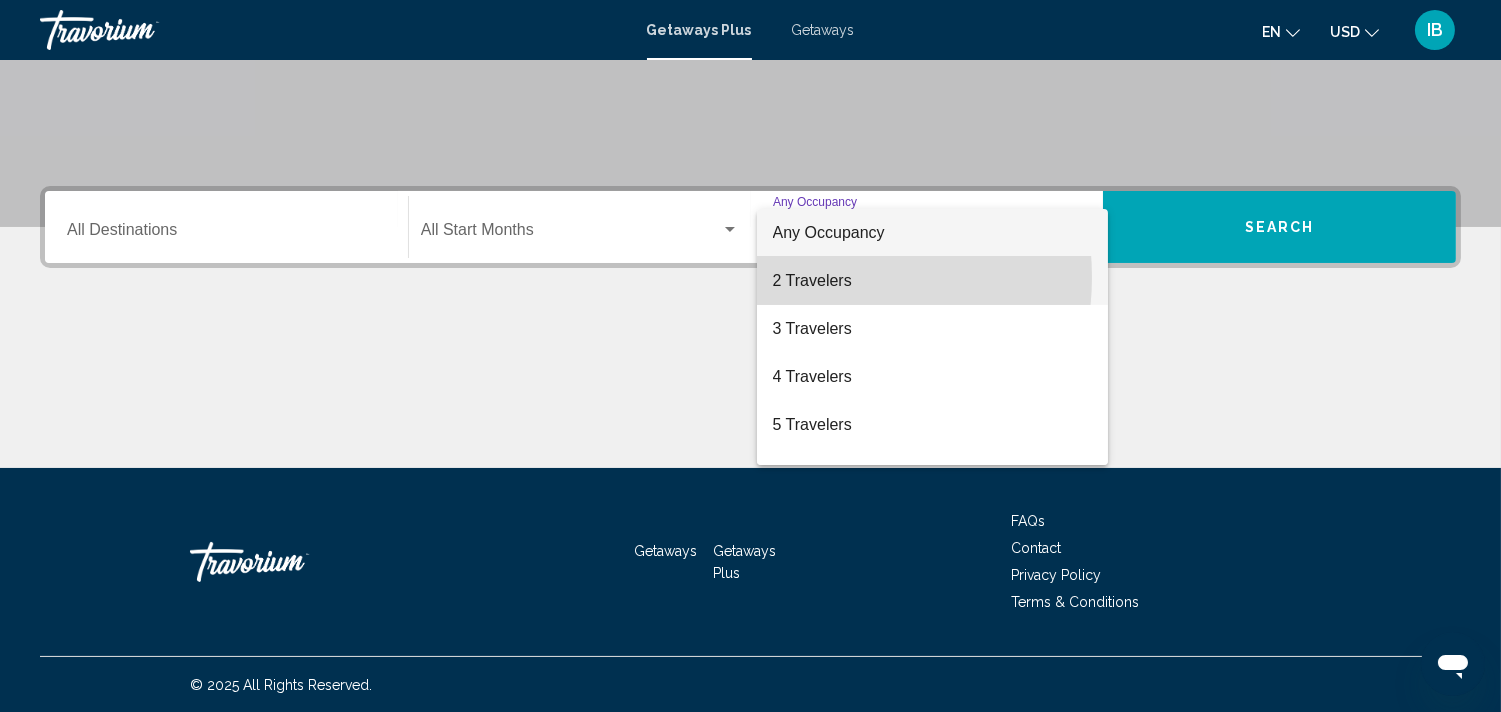 click on "2 Travelers" at bounding box center [932, 281] 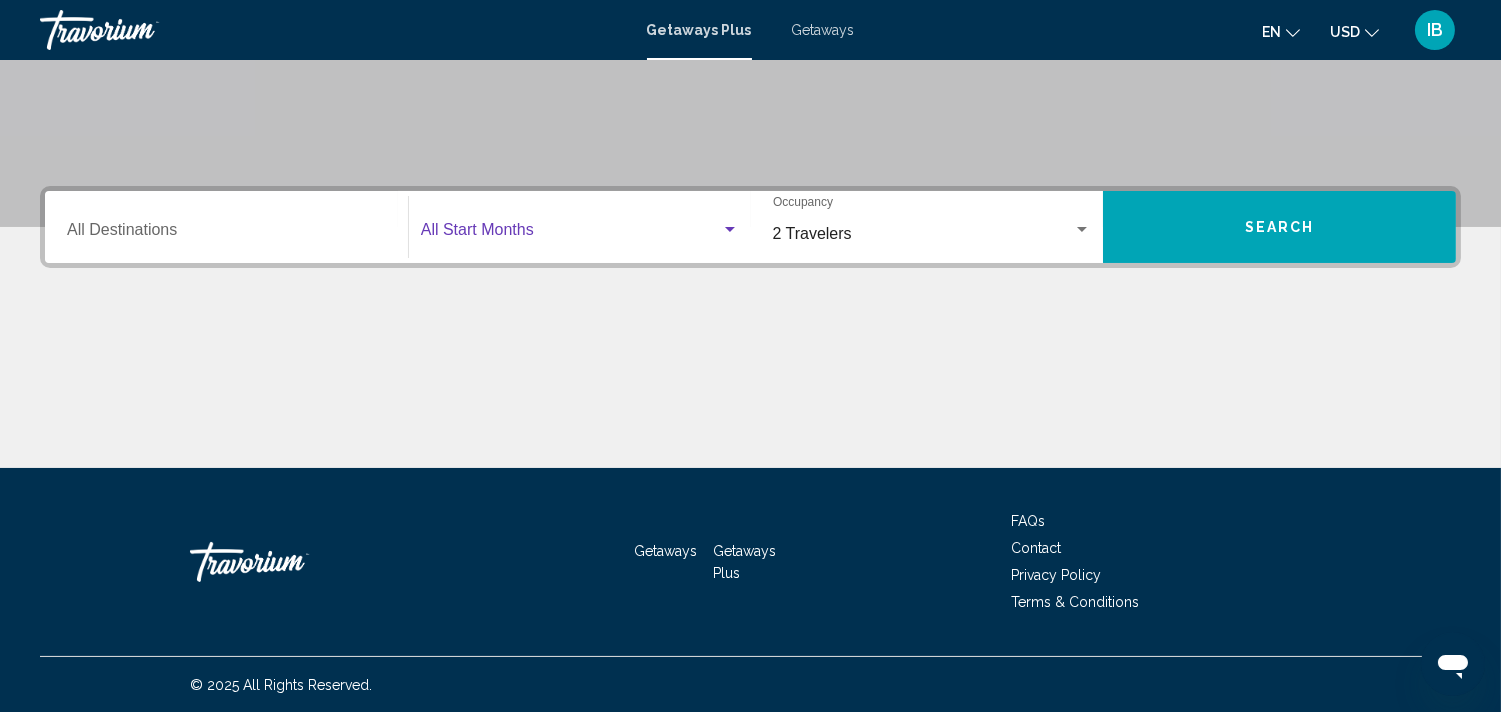 click at bounding box center (571, 234) 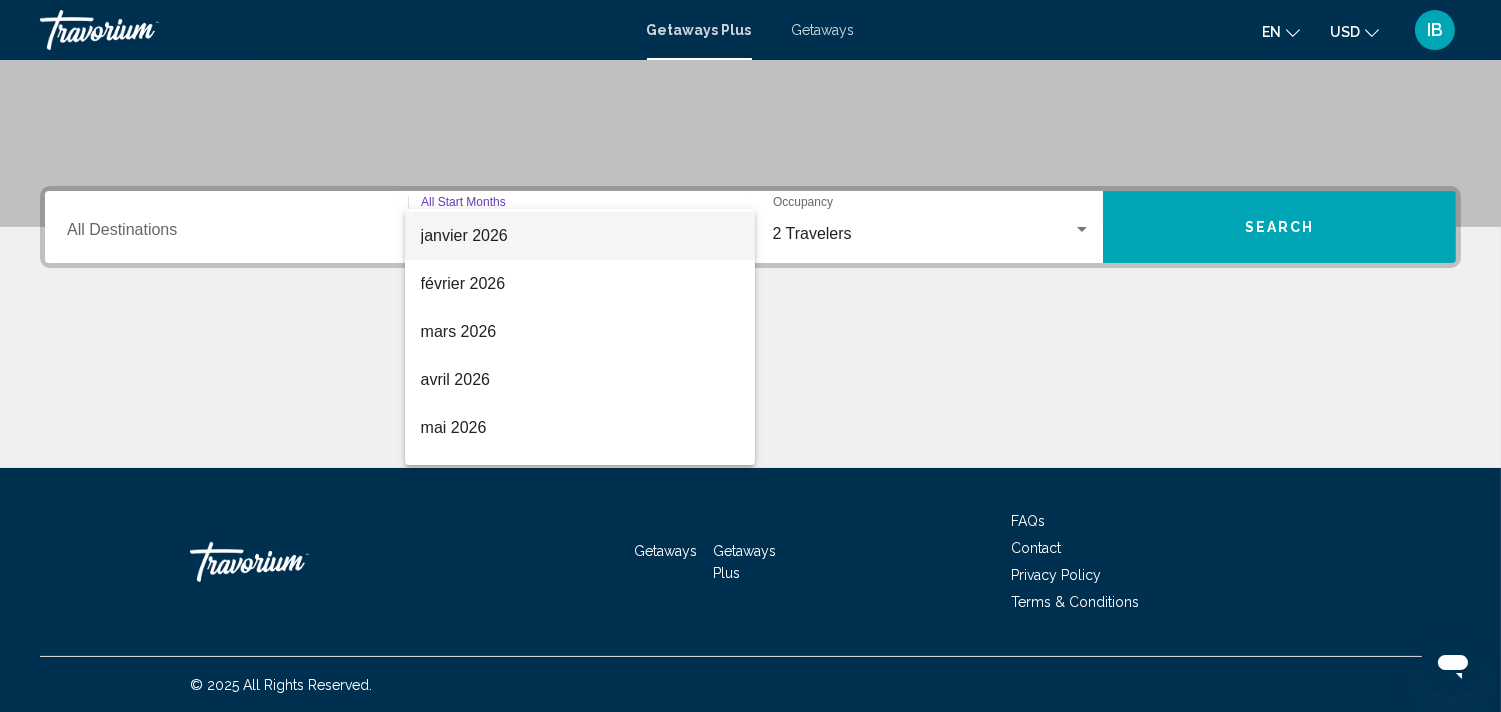 scroll, scrollTop: 415, scrollLeft: 0, axis: vertical 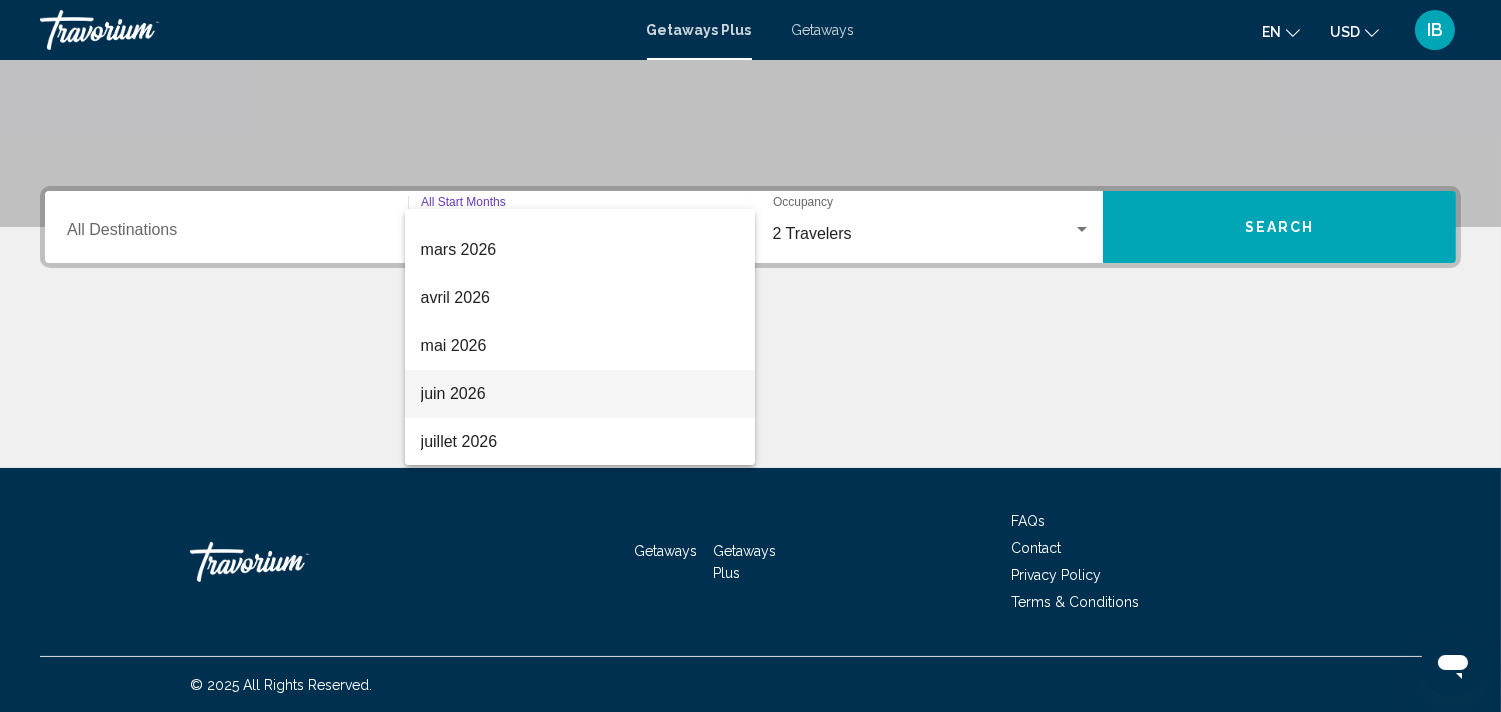 click on "juin 2026" at bounding box center [580, 394] 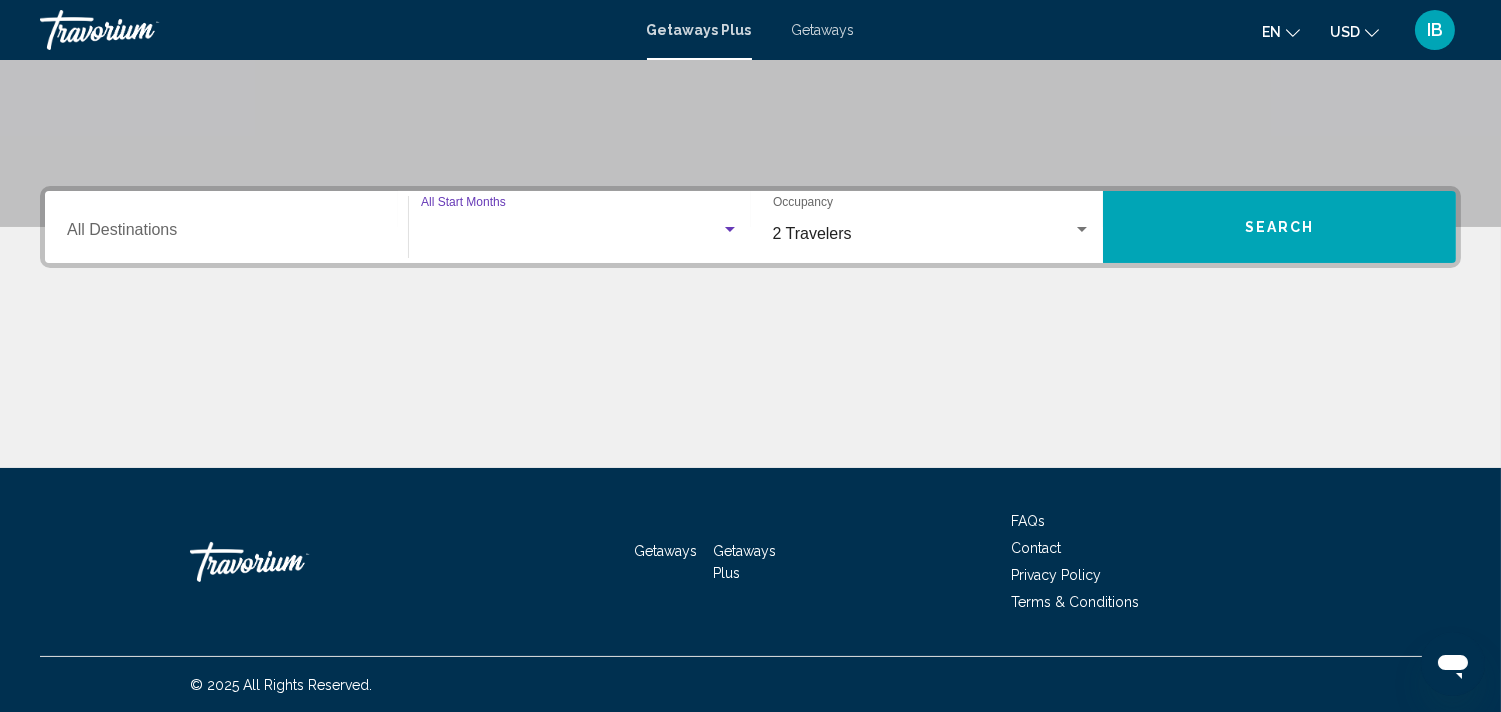 click at bounding box center (750, 393) 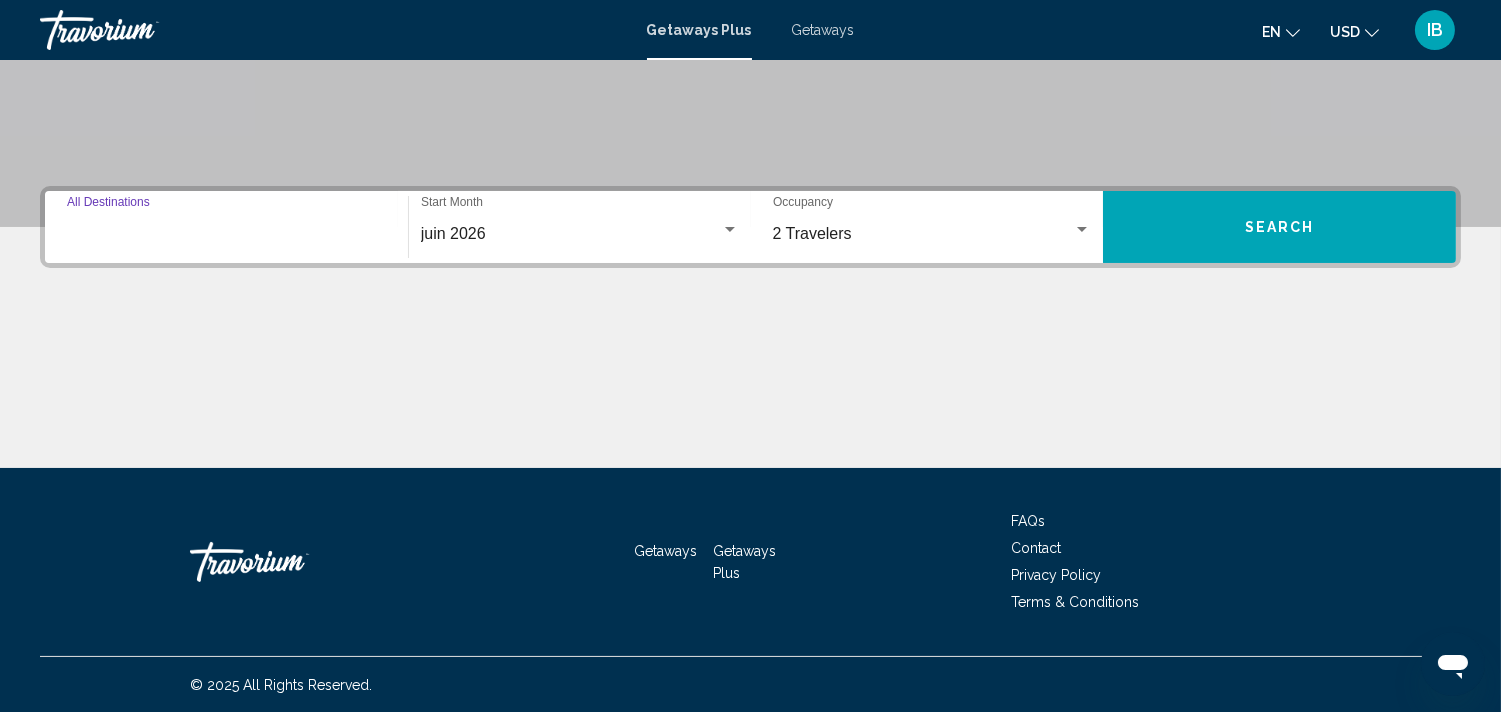 click on "Destination All Destinations" at bounding box center [226, 234] 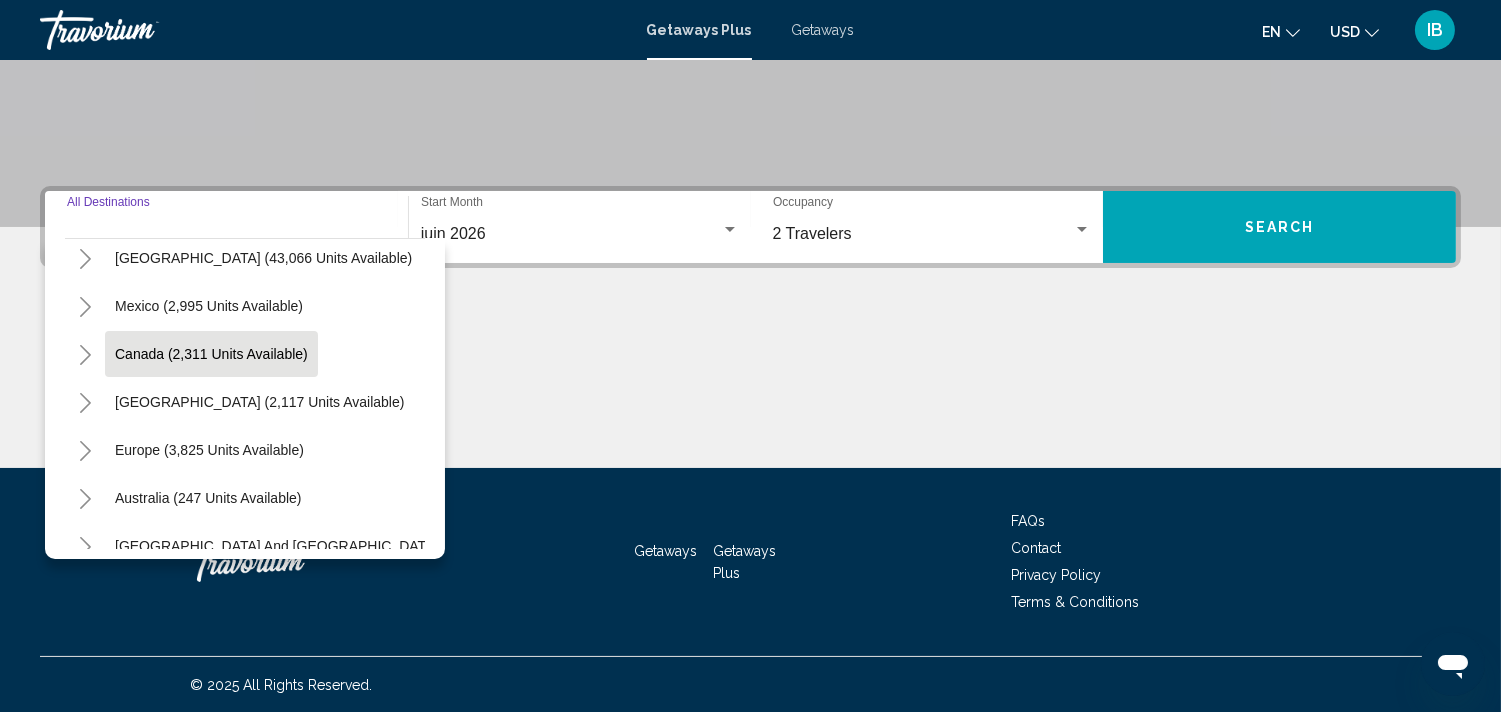 scroll, scrollTop: 111, scrollLeft: 0, axis: vertical 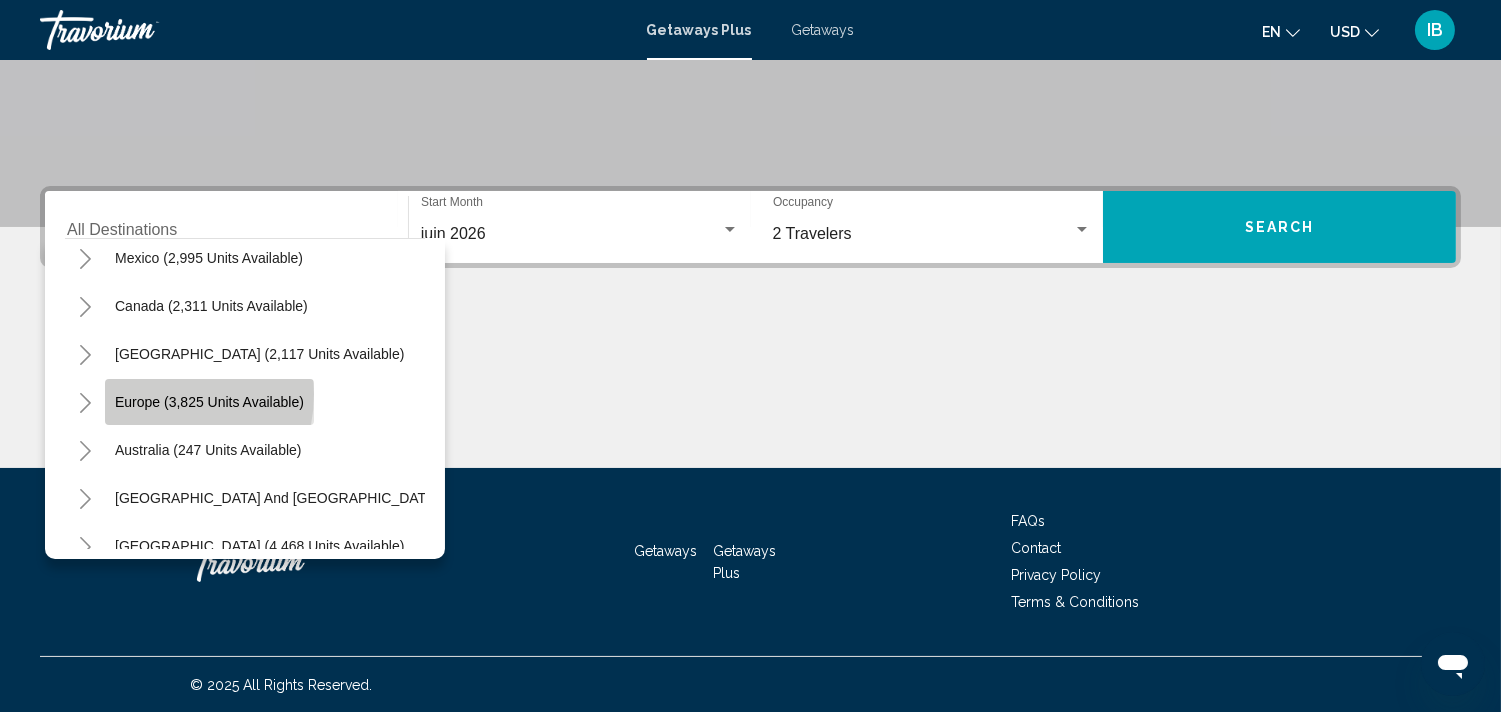click on "Europe (3,825 units available)" 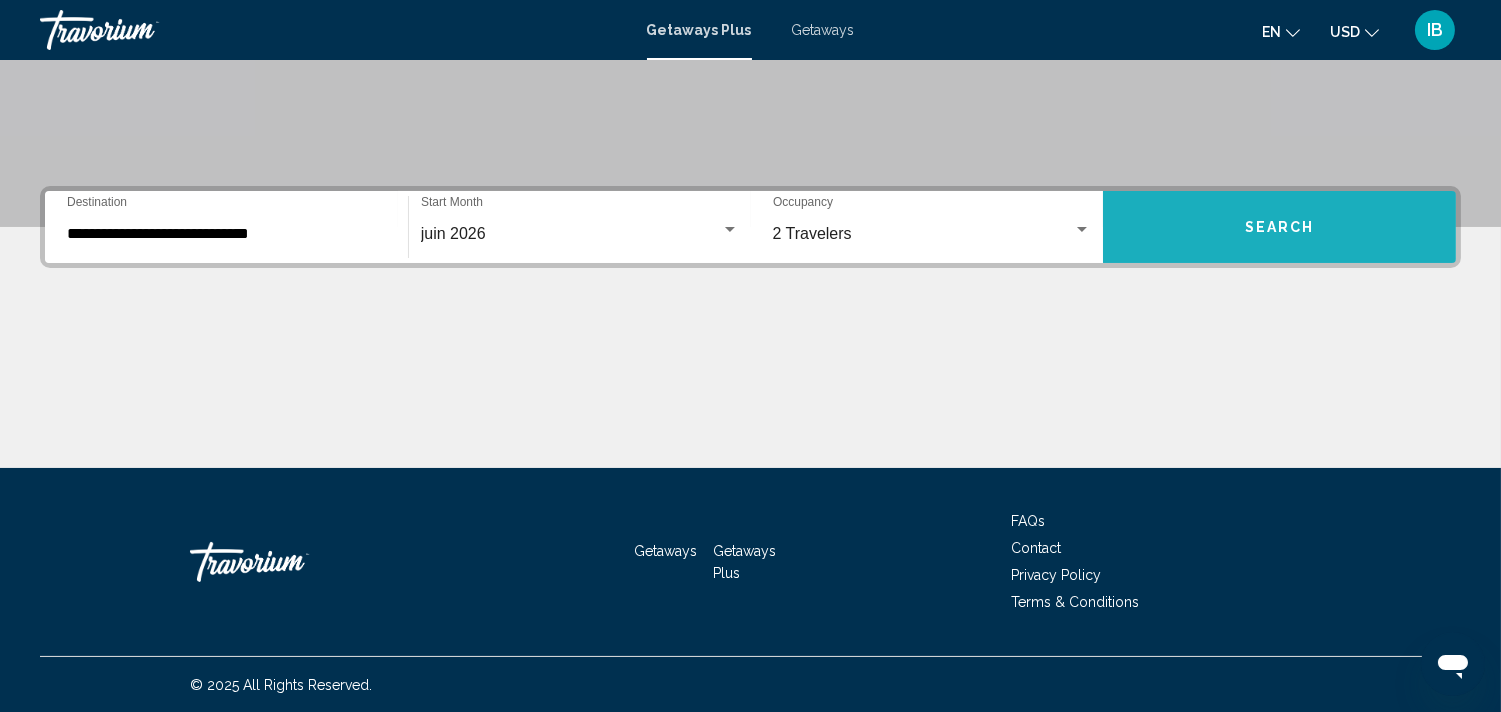 click on "Search" at bounding box center [1280, 228] 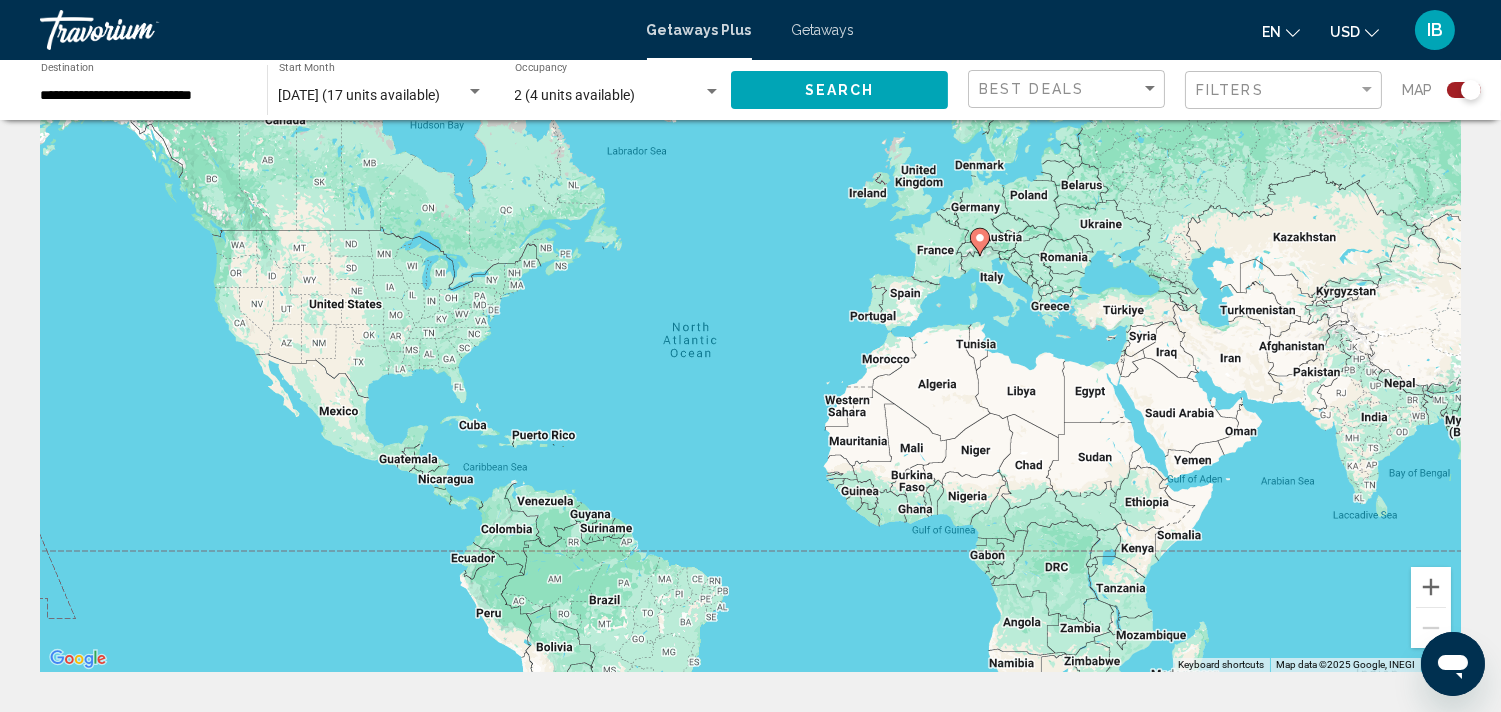 scroll, scrollTop: 0, scrollLeft: 0, axis: both 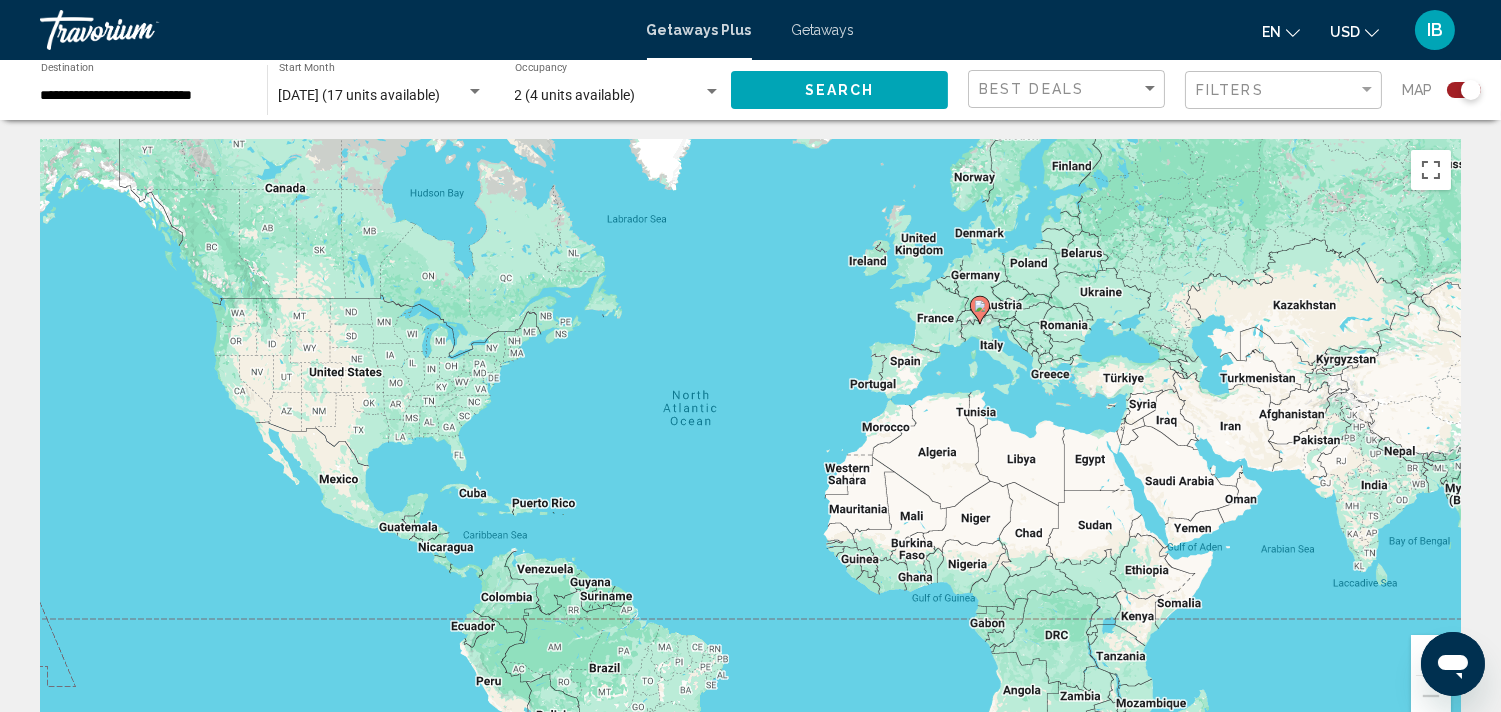 click on "Getaways" at bounding box center (823, 30) 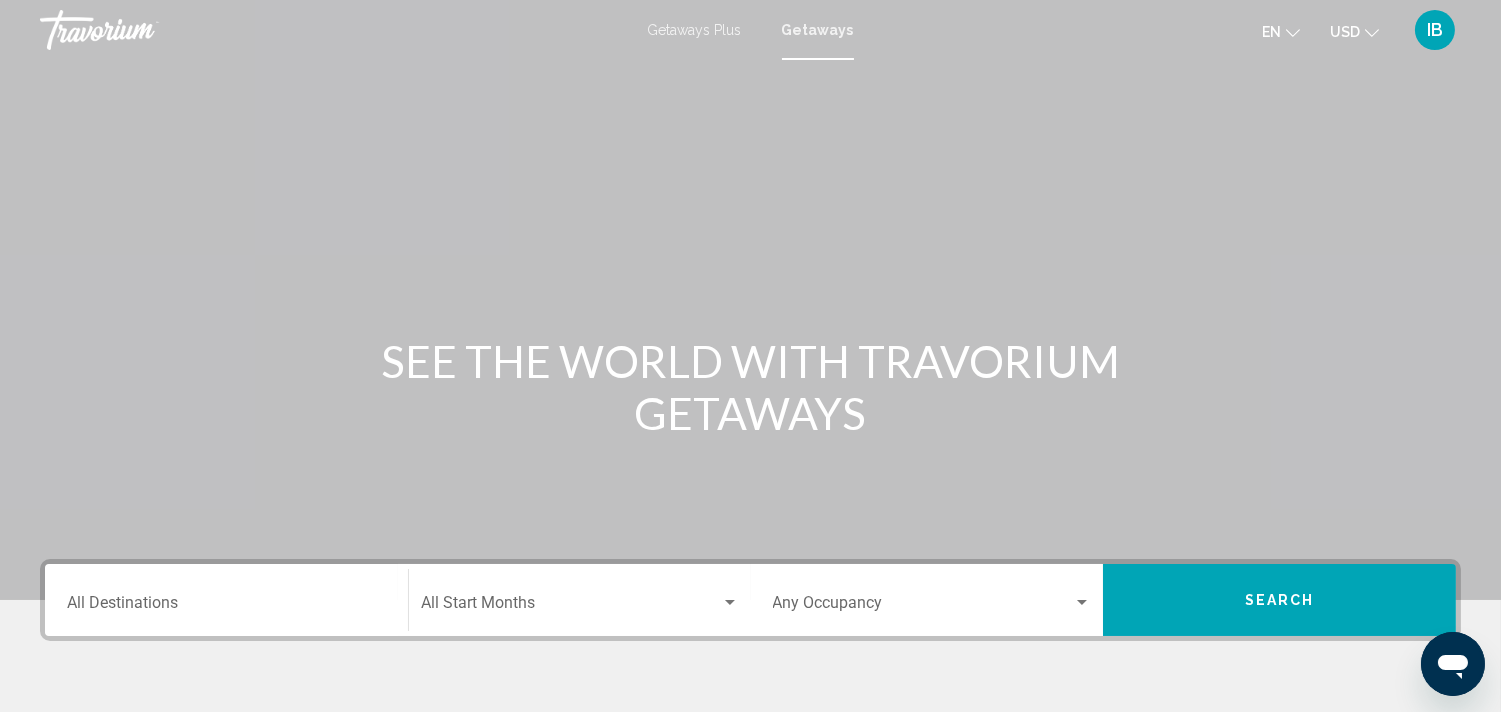 scroll, scrollTop: 111, scrollLeft: 0, axis: vertical 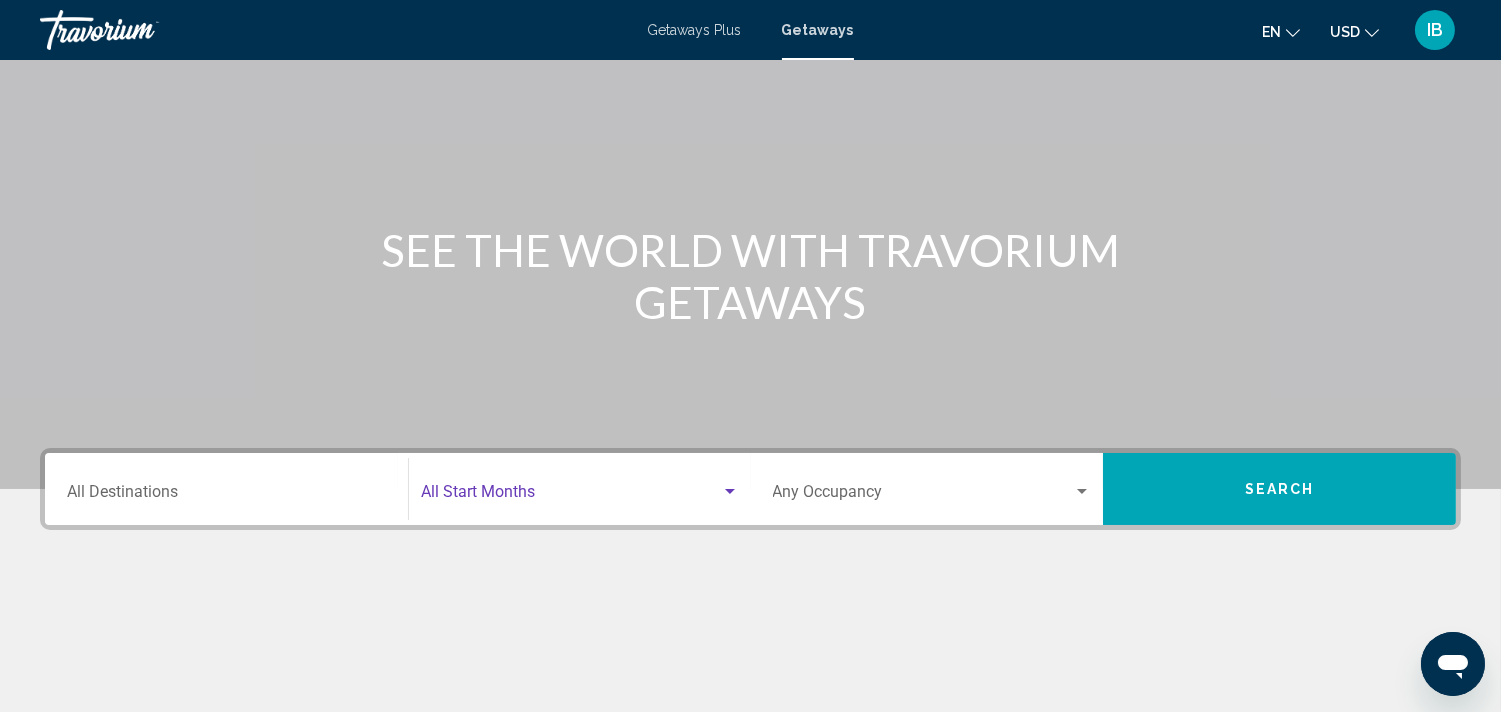 click at bounding box center (571, 496) 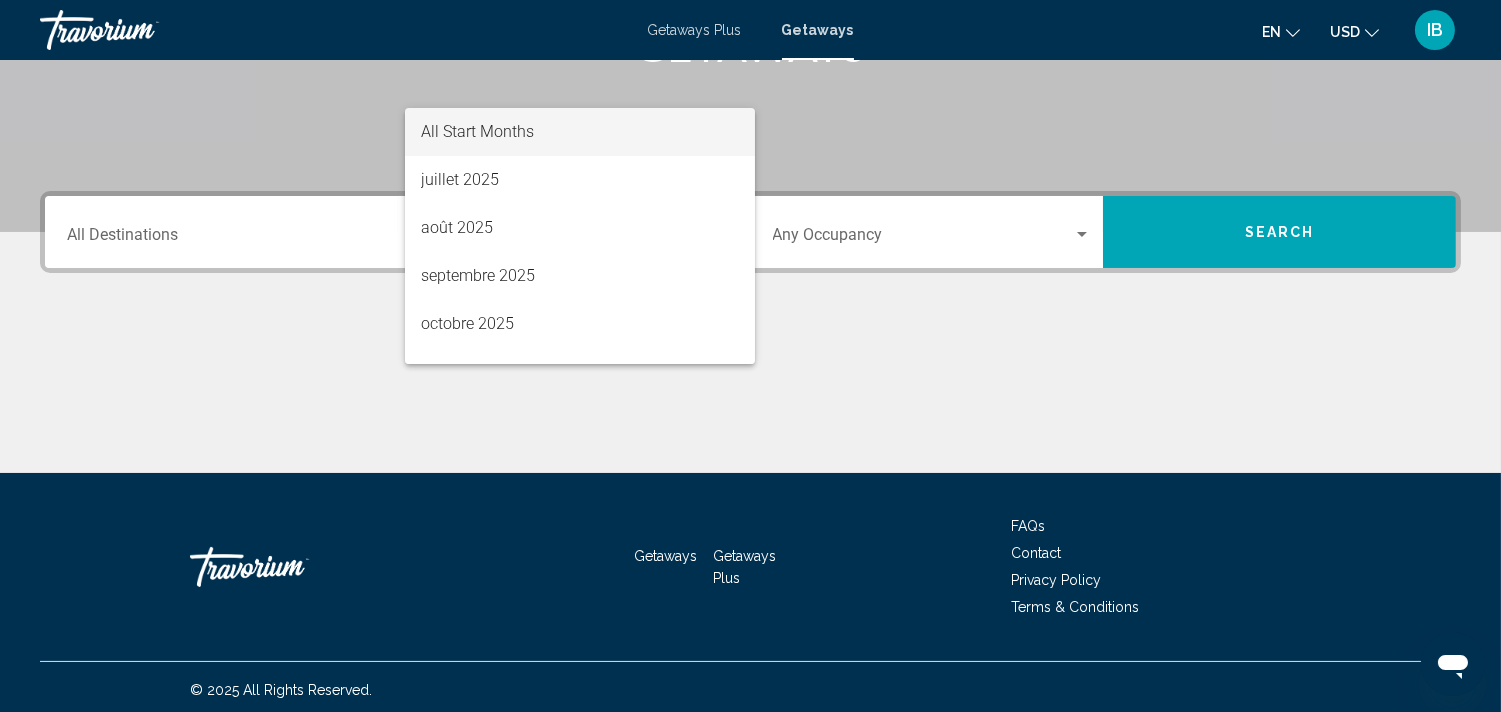 scroll, scrollTop: 373, scrollLeft: 0, axis: vertical 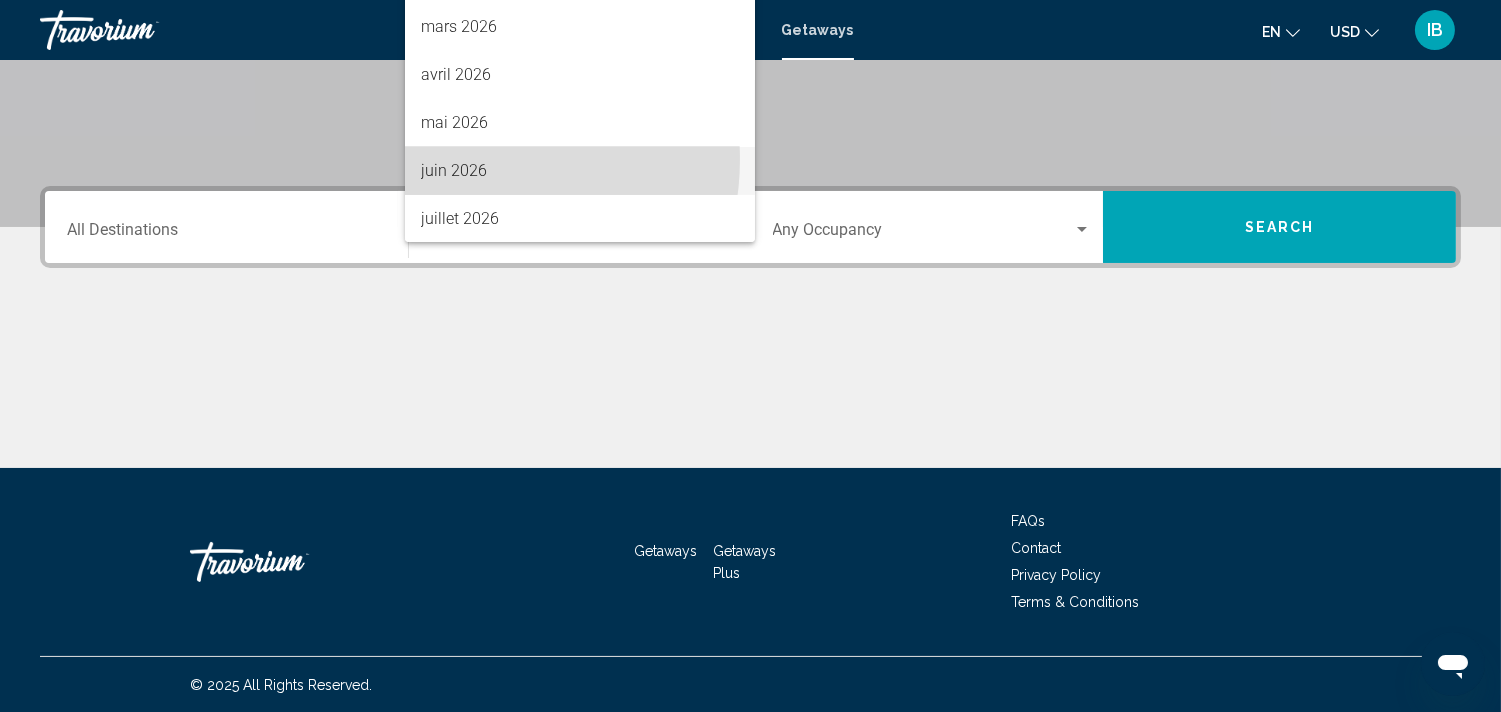 click on "juin 2026" at bounding box center [580, 171] 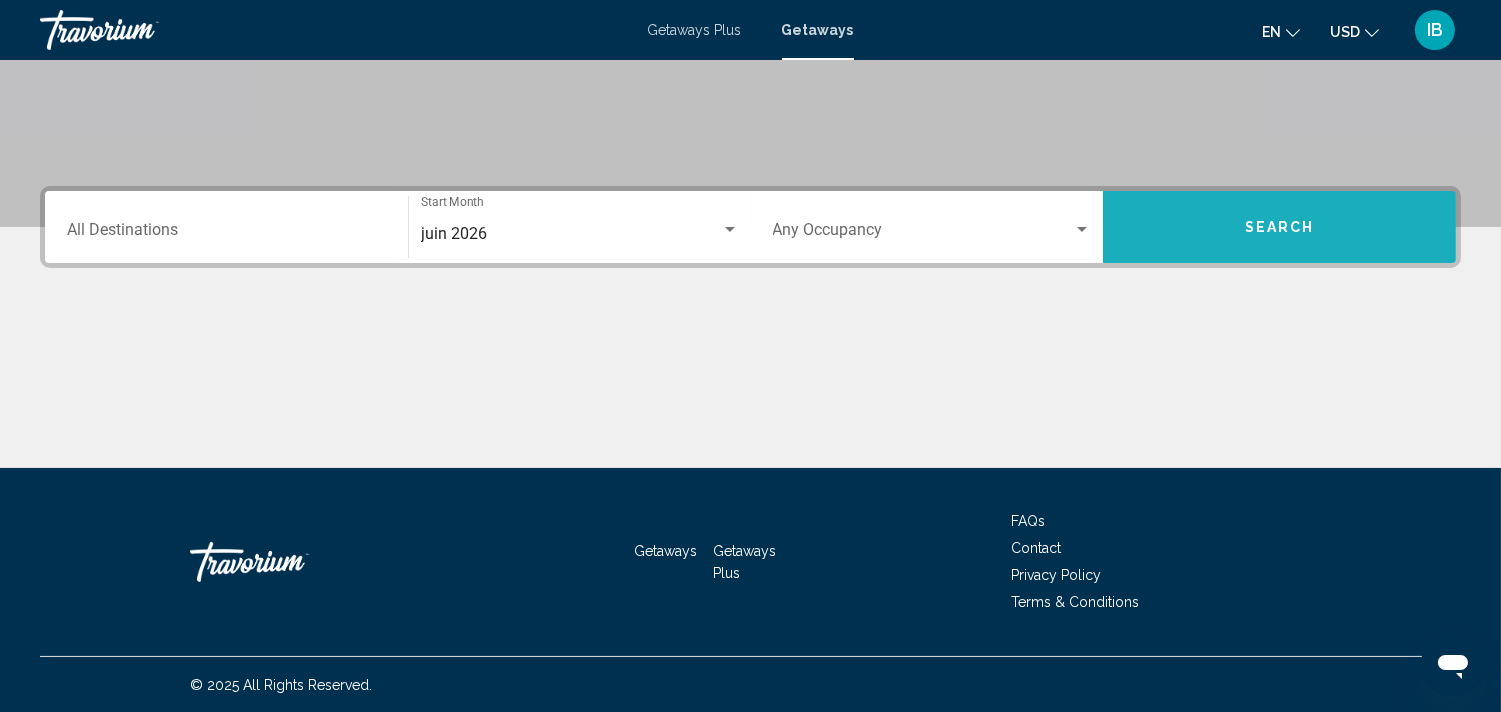 click on "Search" at bounding box center [1280, 228] 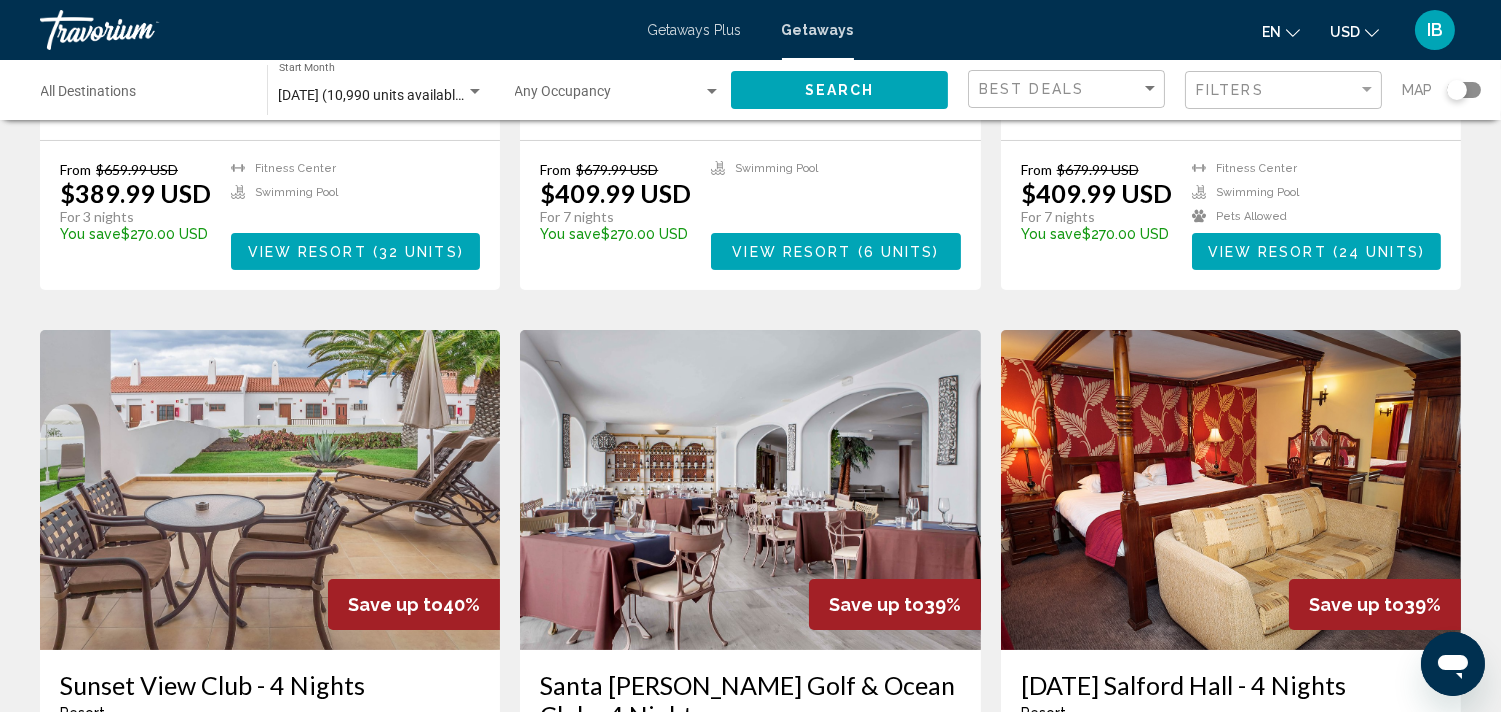 scroll, scrollTop: 555, scrollLeft: 0, axis: vertical 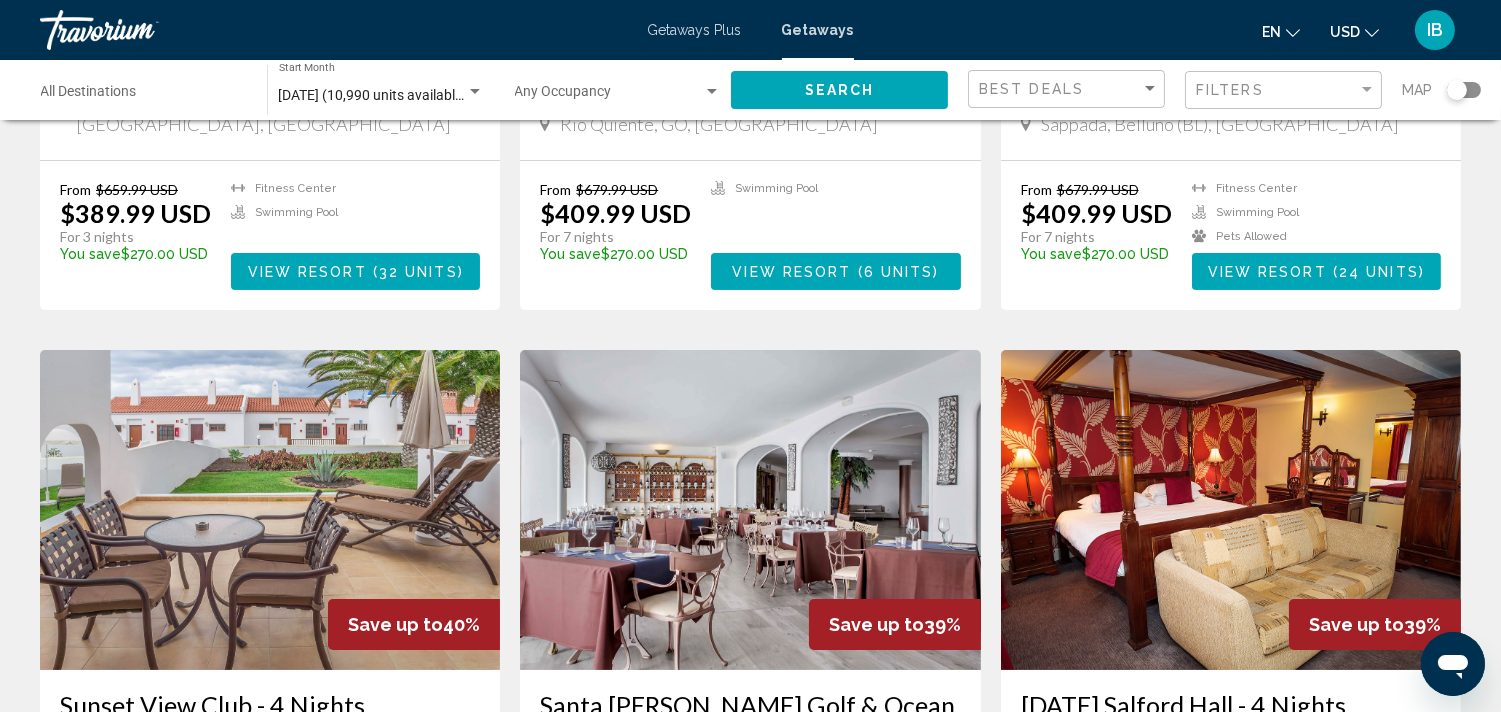 click at bounding box center (609, 96) 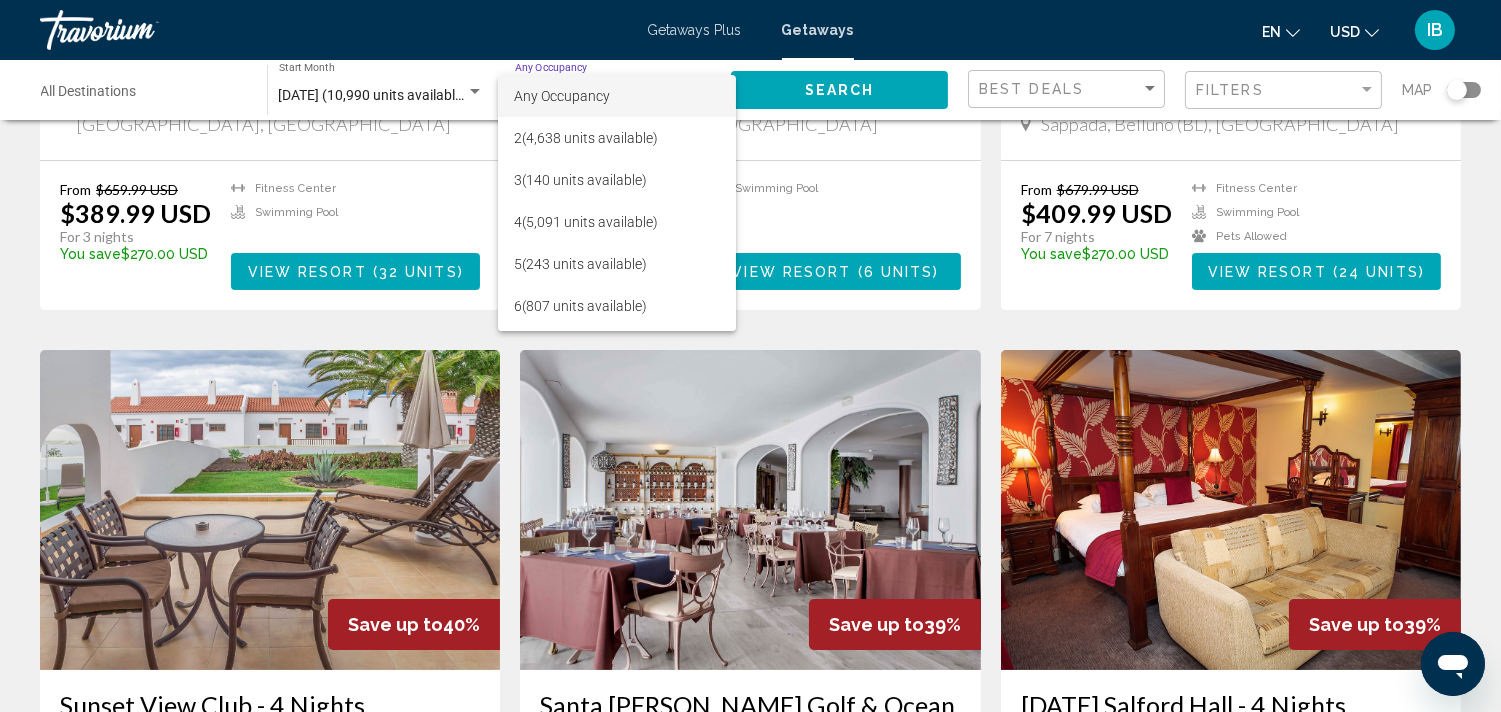 click at bounding box center (750, 356) 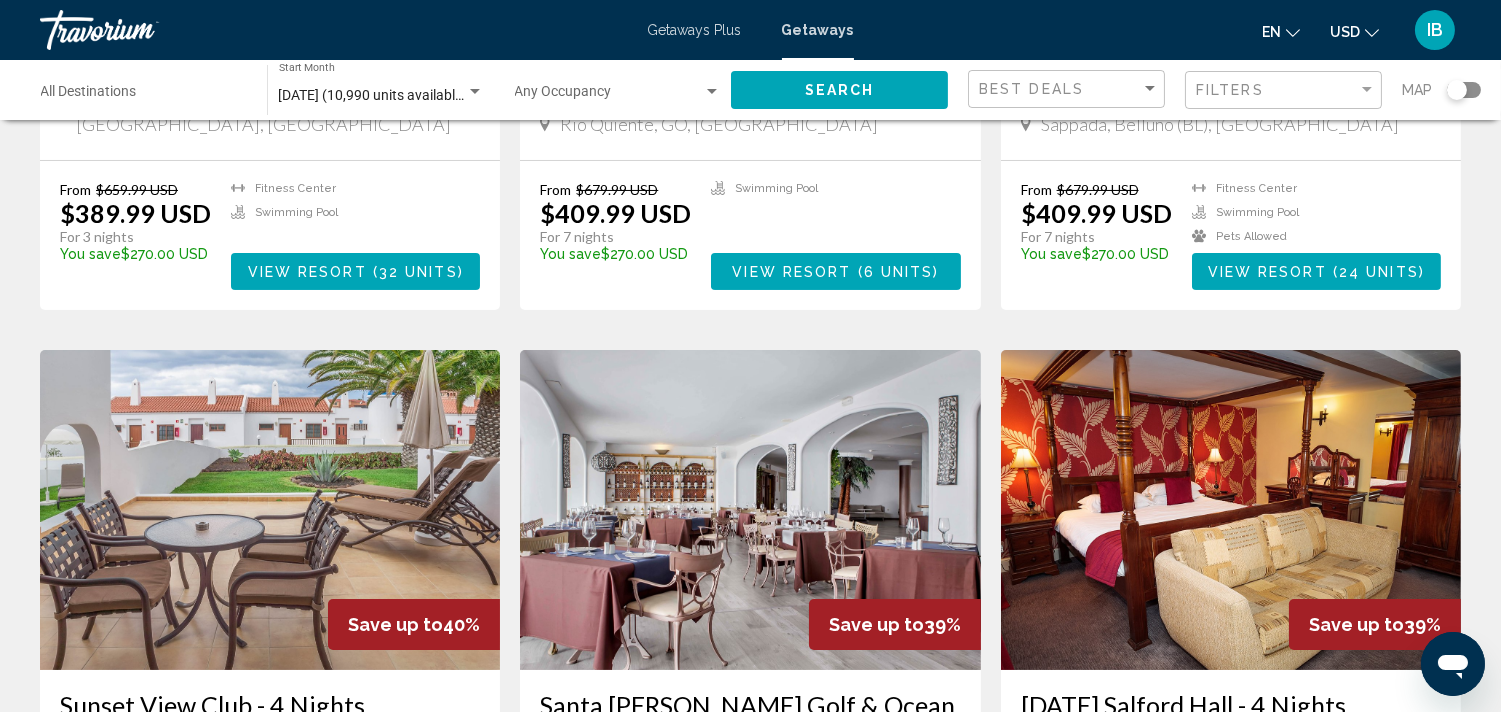 click on "Destination All Destinations" at bounding box center [144, 96] 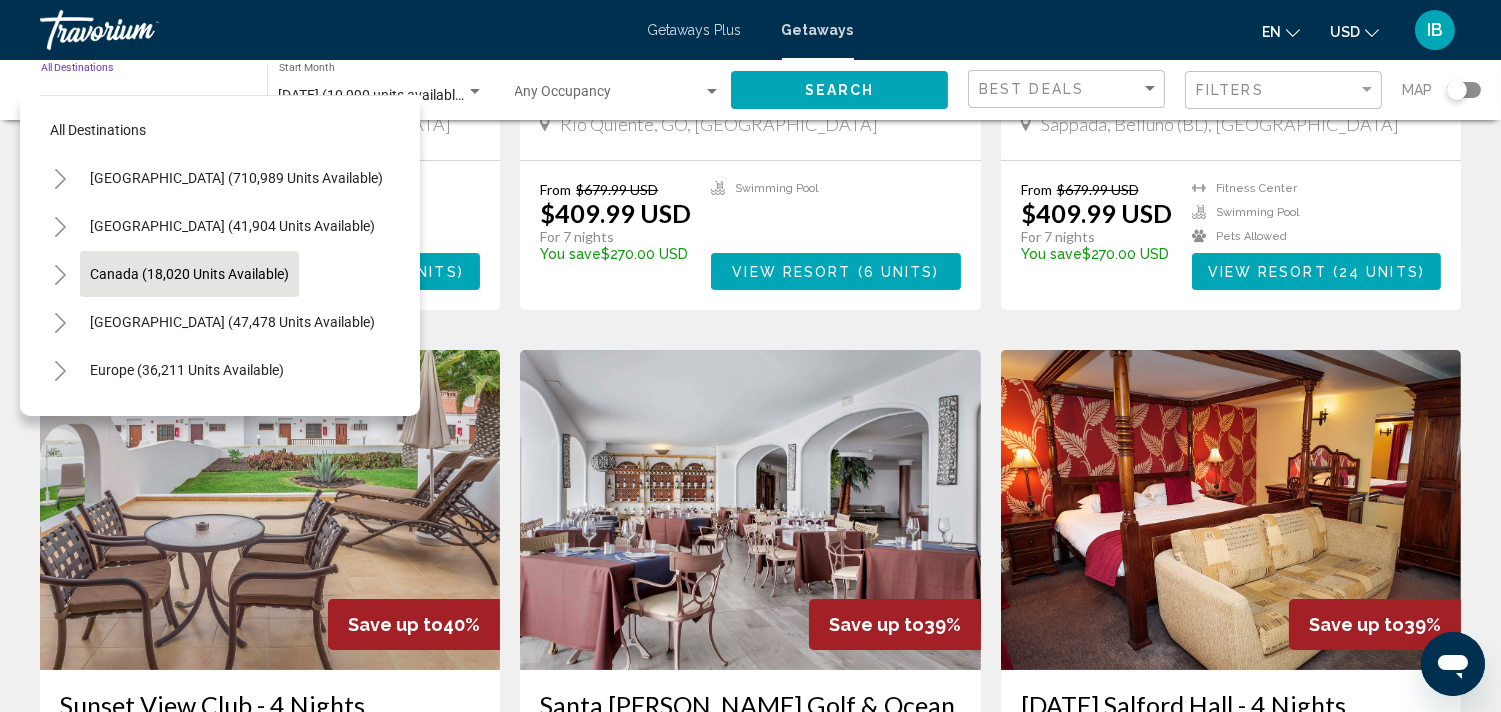 scroll, scrollTop: 111, scrollLeft: 0, axis: vertical 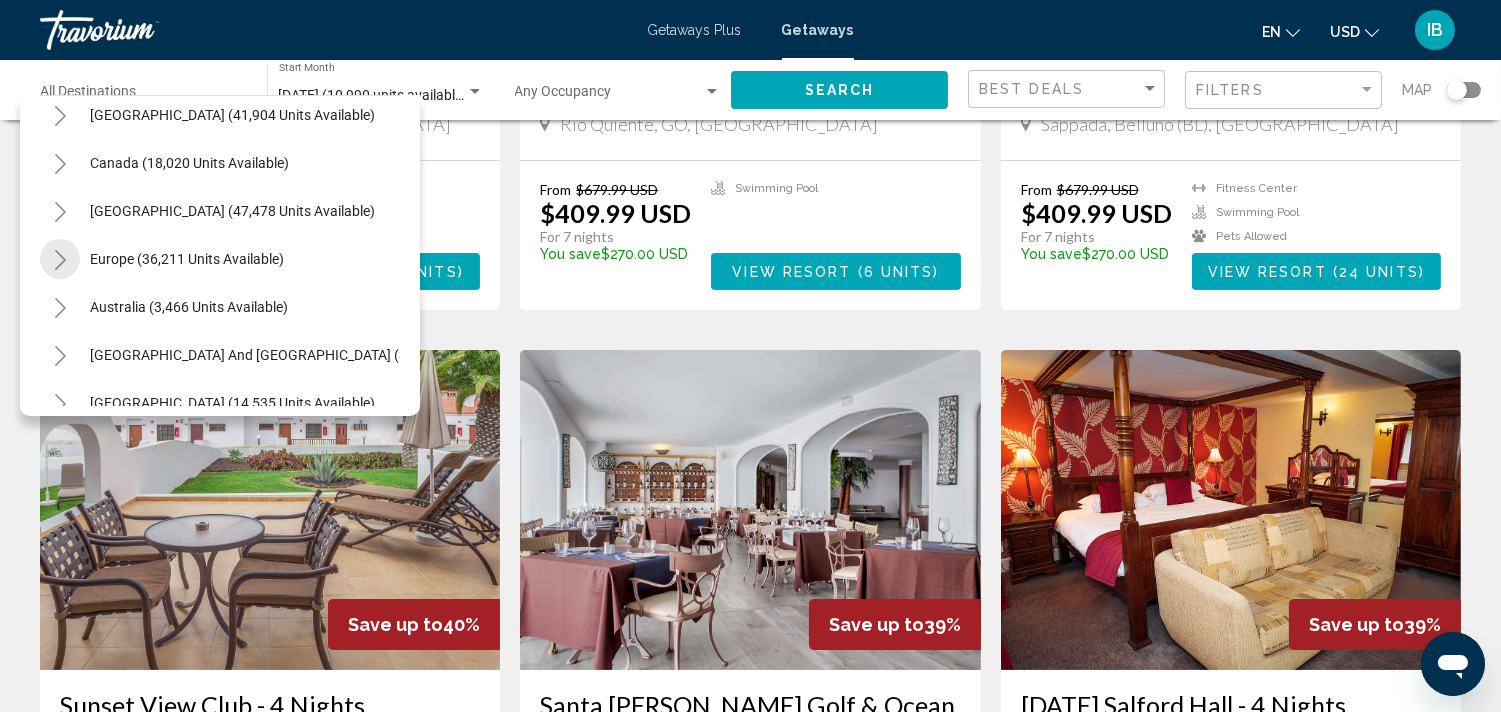 click 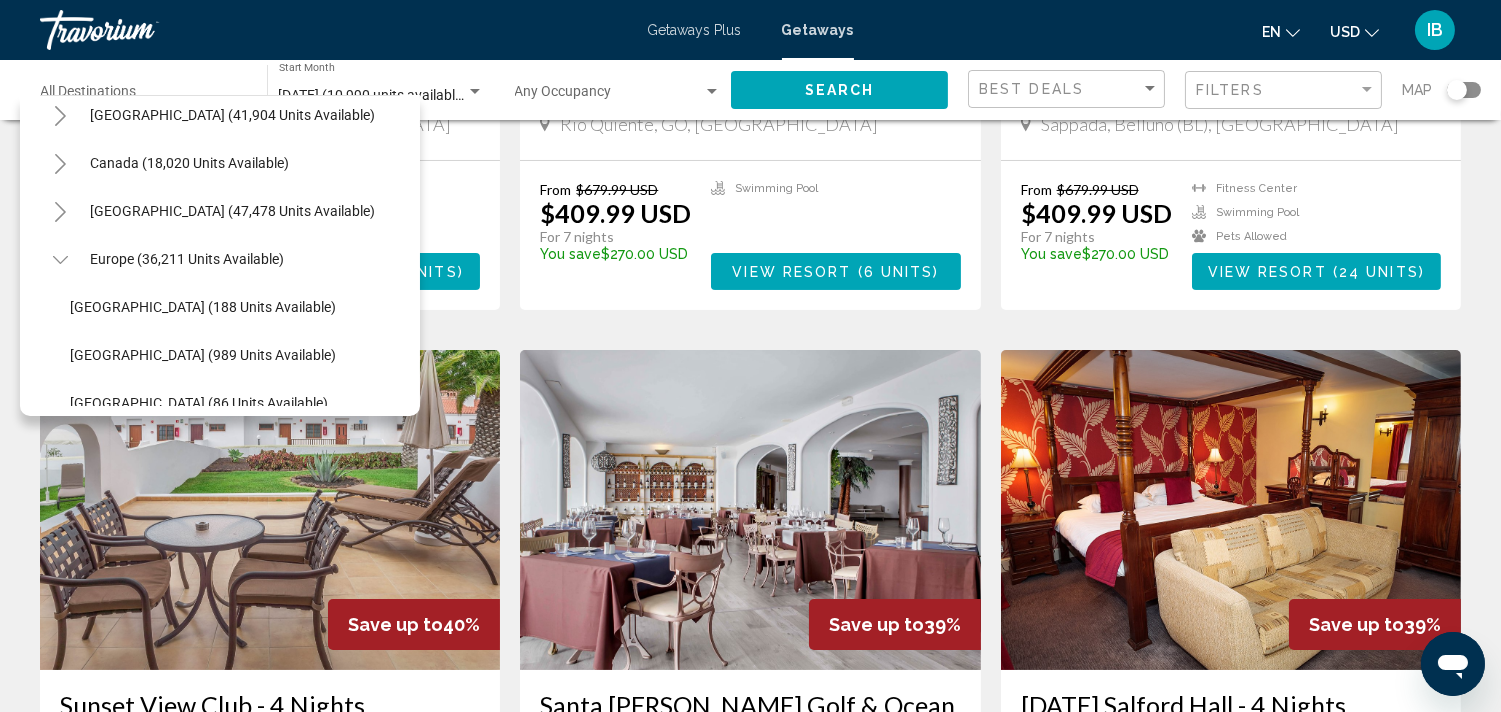 click 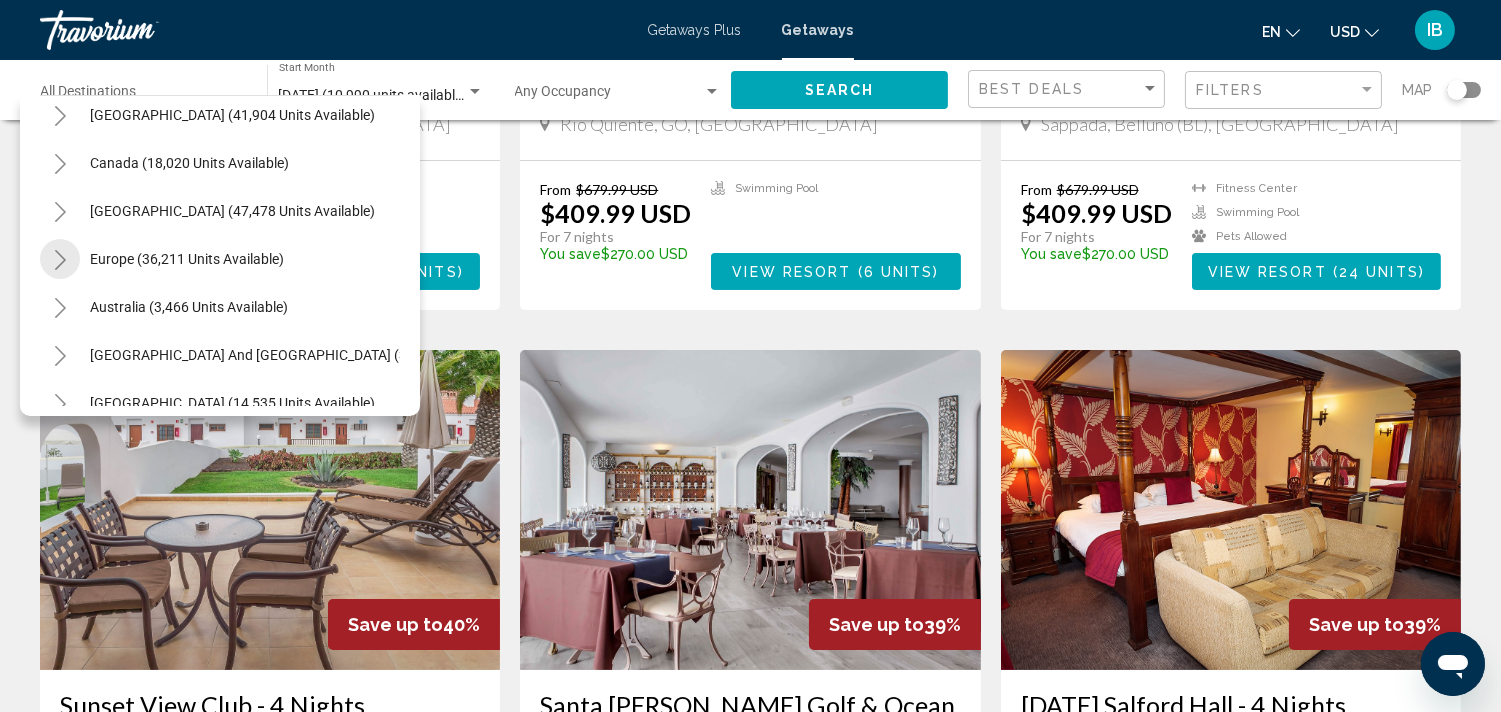 click 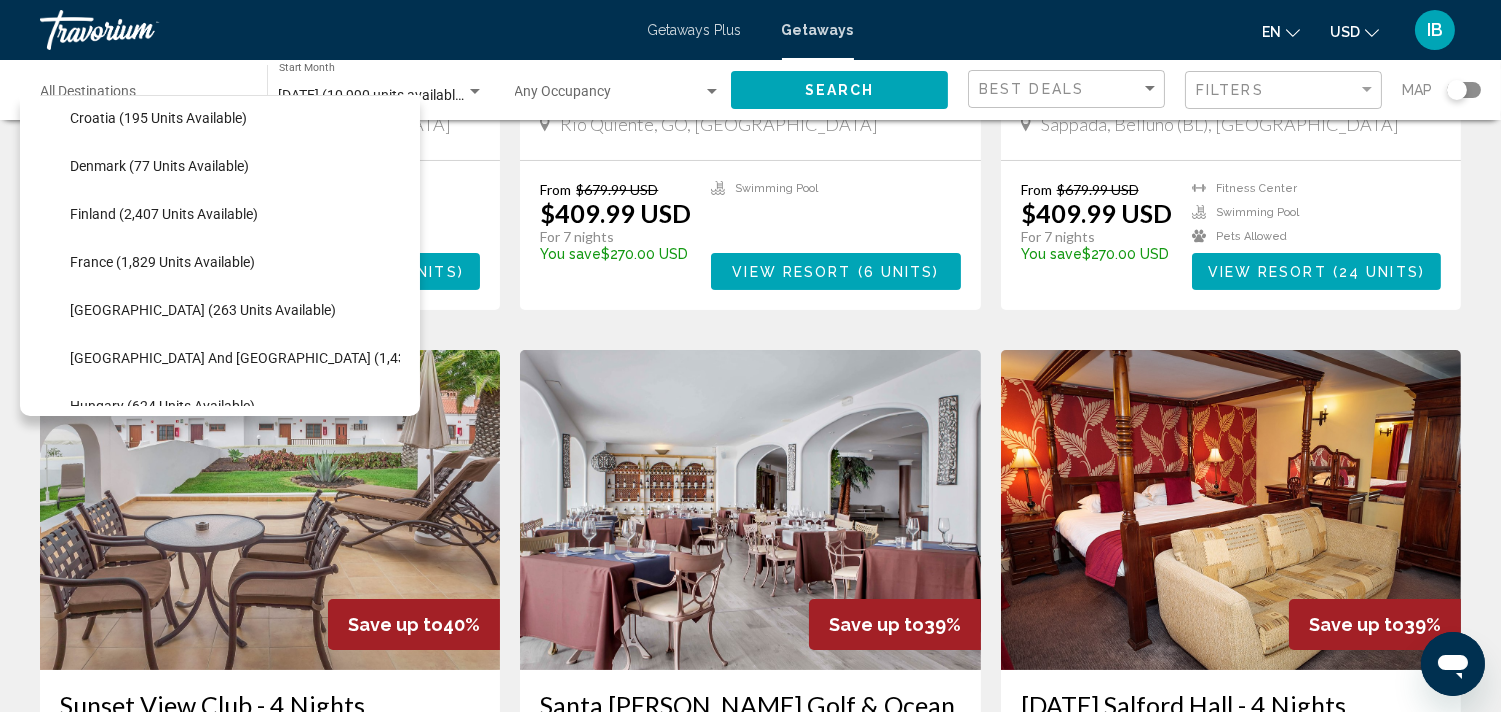 scroll, scrollTop: 555, scrollLeft: 0, axis: vertical 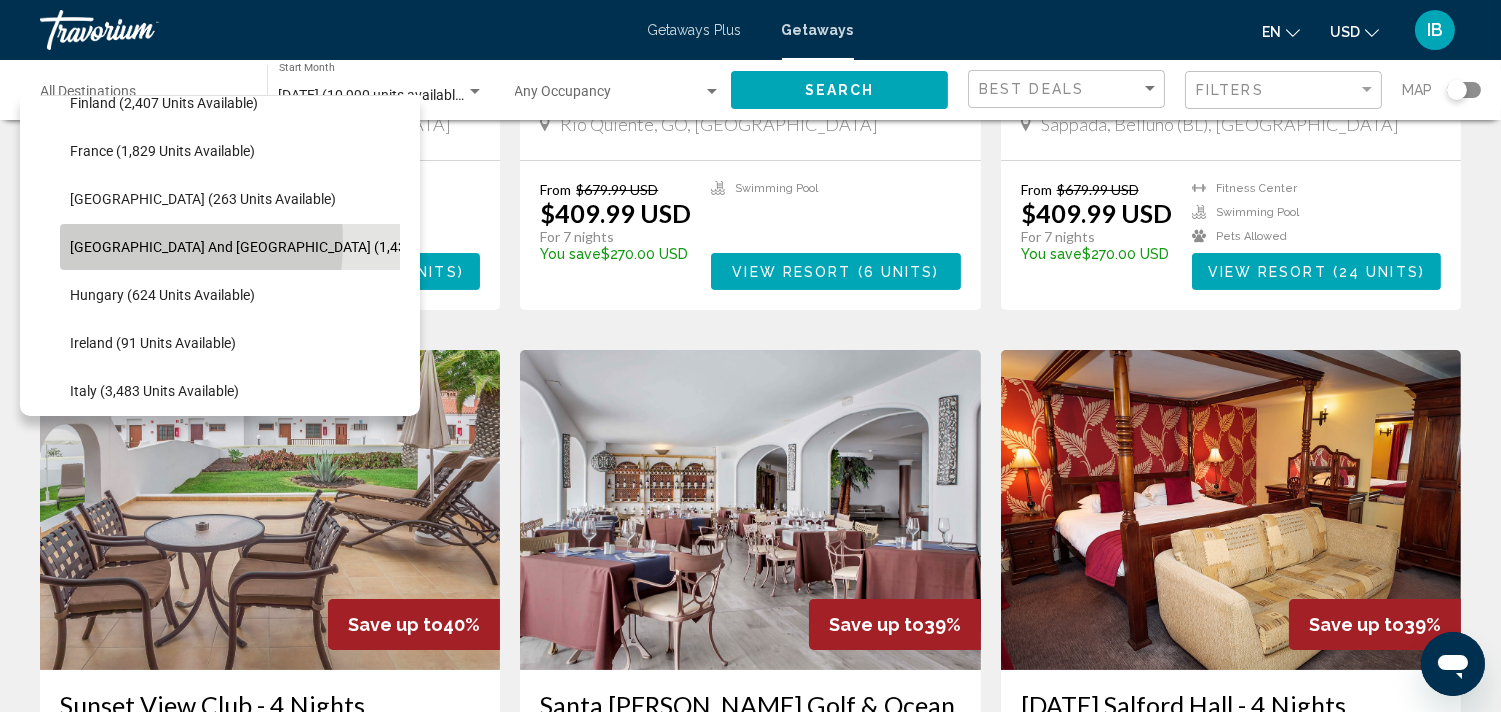 click on "[GEOGRAPHIC_DATA] and [GEOGRAPHIC_DATA] (1,433 units available)" 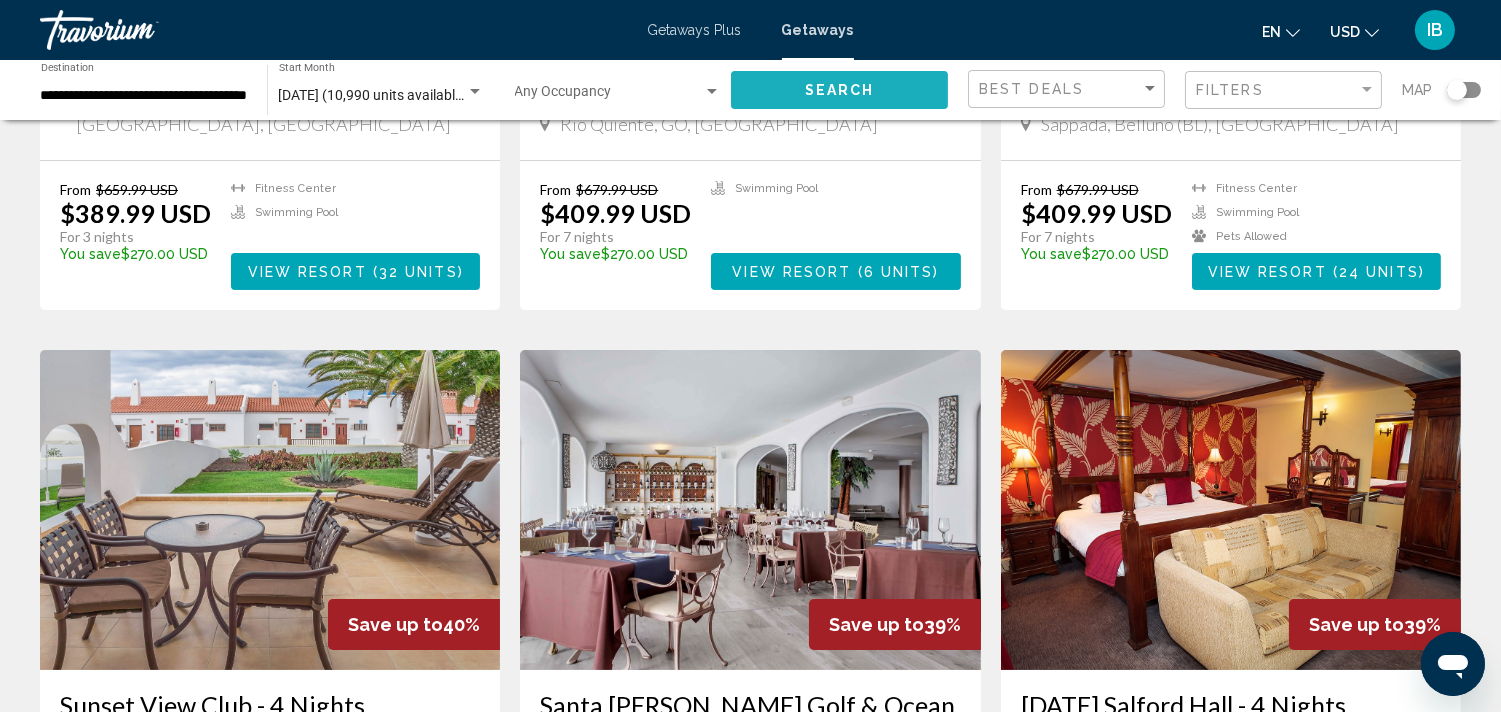 click on "Search" 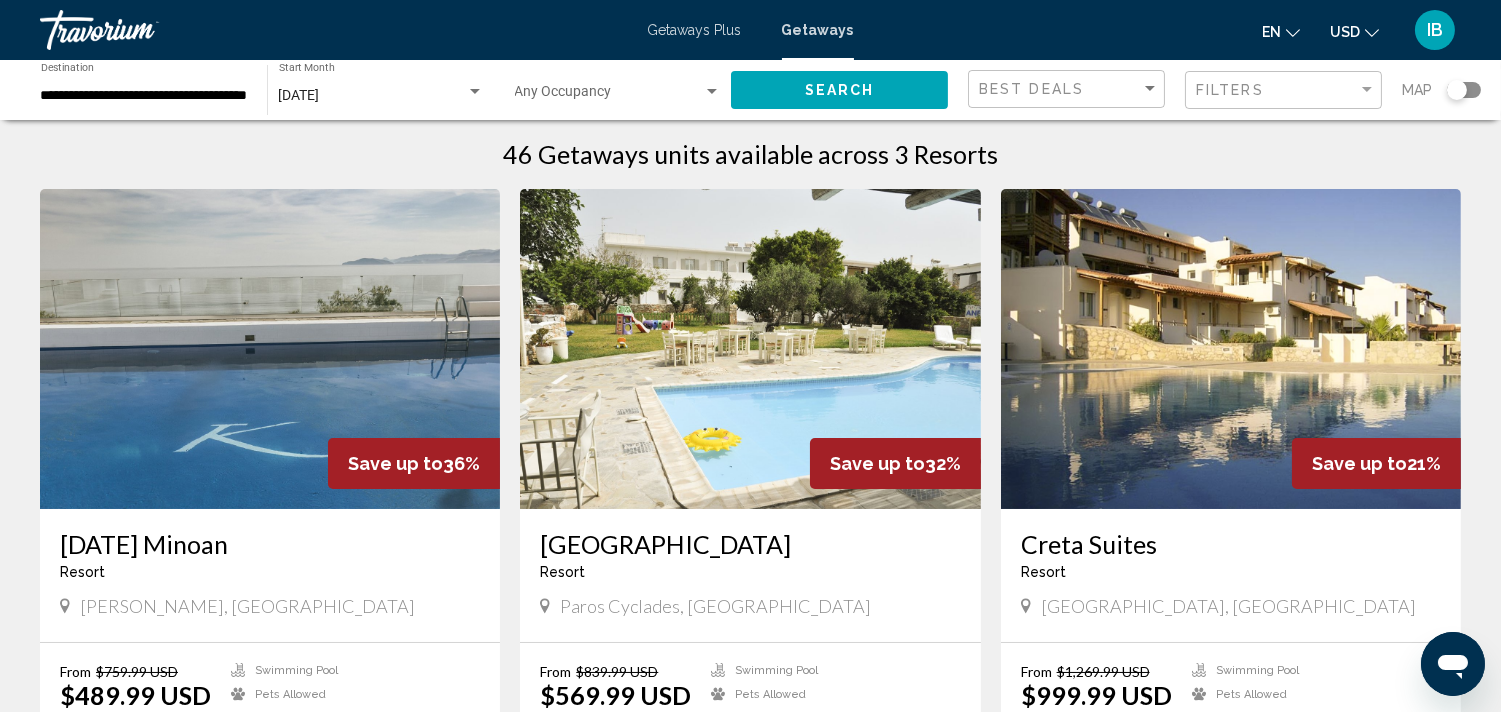 scroll, scrollTop: 0, scrollLeft: 0, axis: both 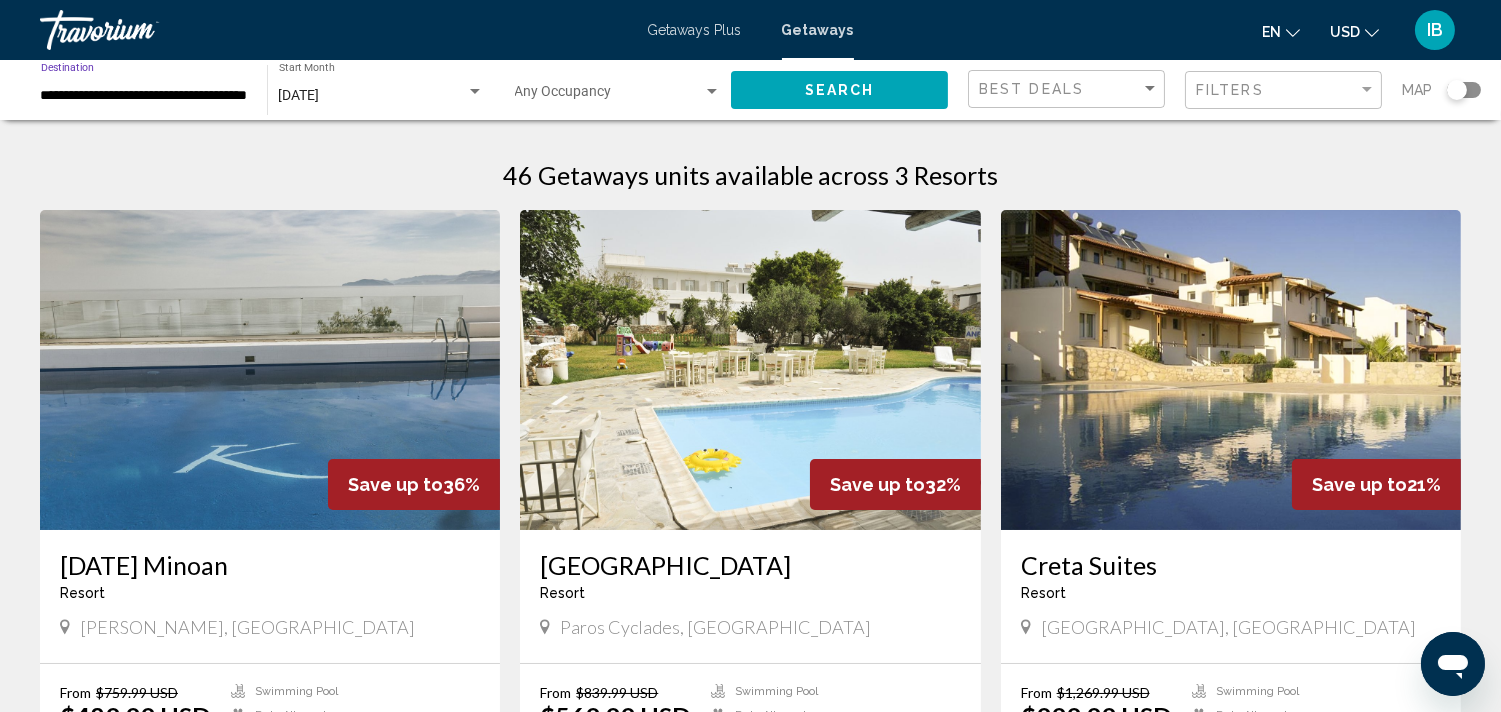 click on "**********" at bounding box center [144, 96] 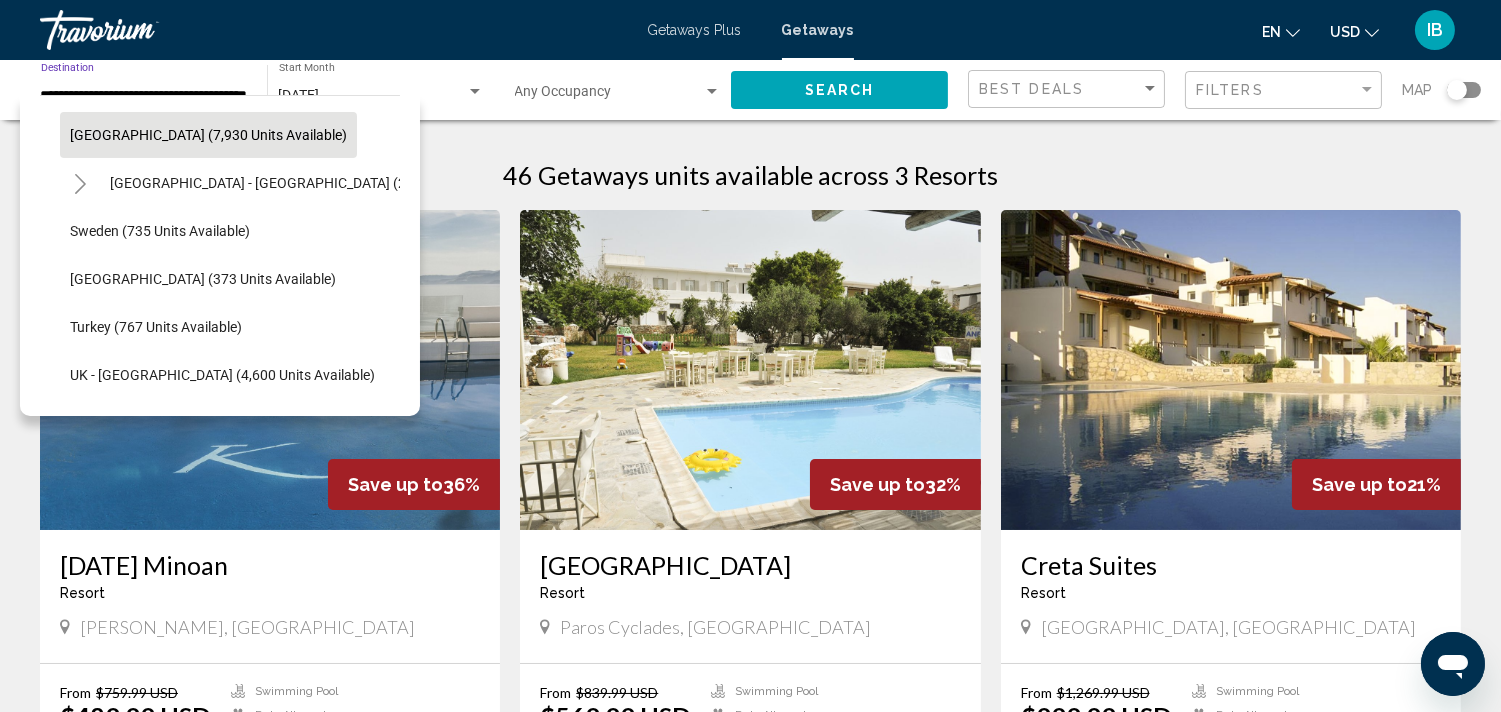 scroll, scrollTop: 1114, scrollLeft: 0, axis: vertical 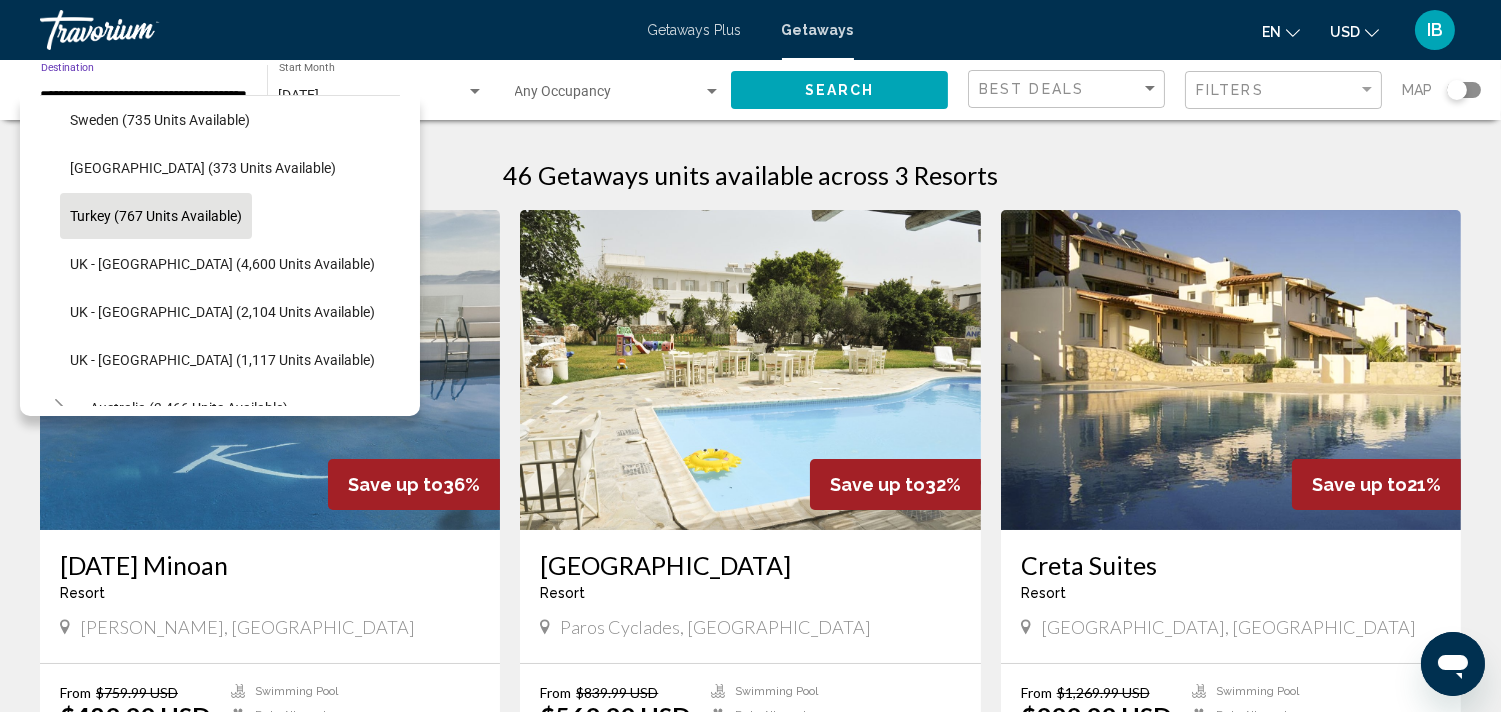 click on "Turkey (767 units available)" 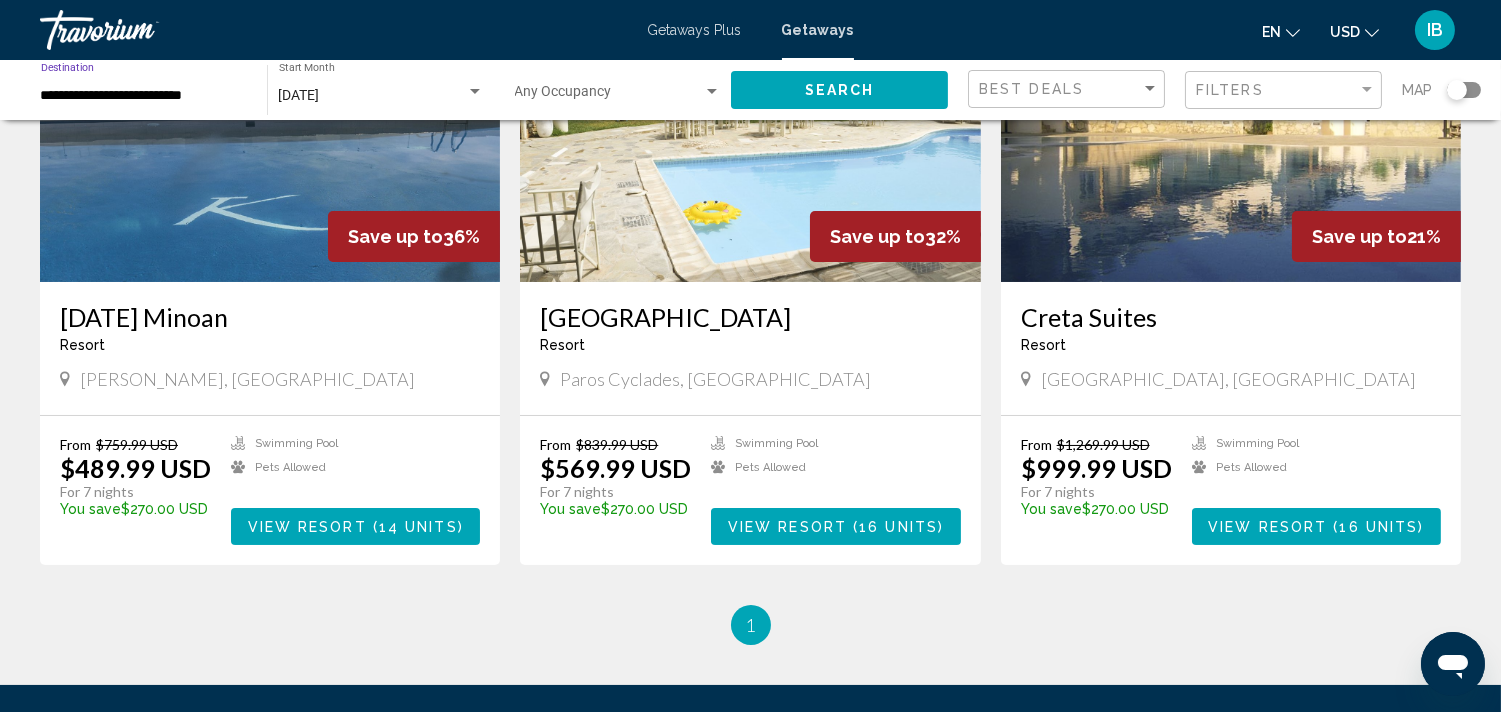 scroll, scrollTop: 0, scrollLeft: 0, axis: both 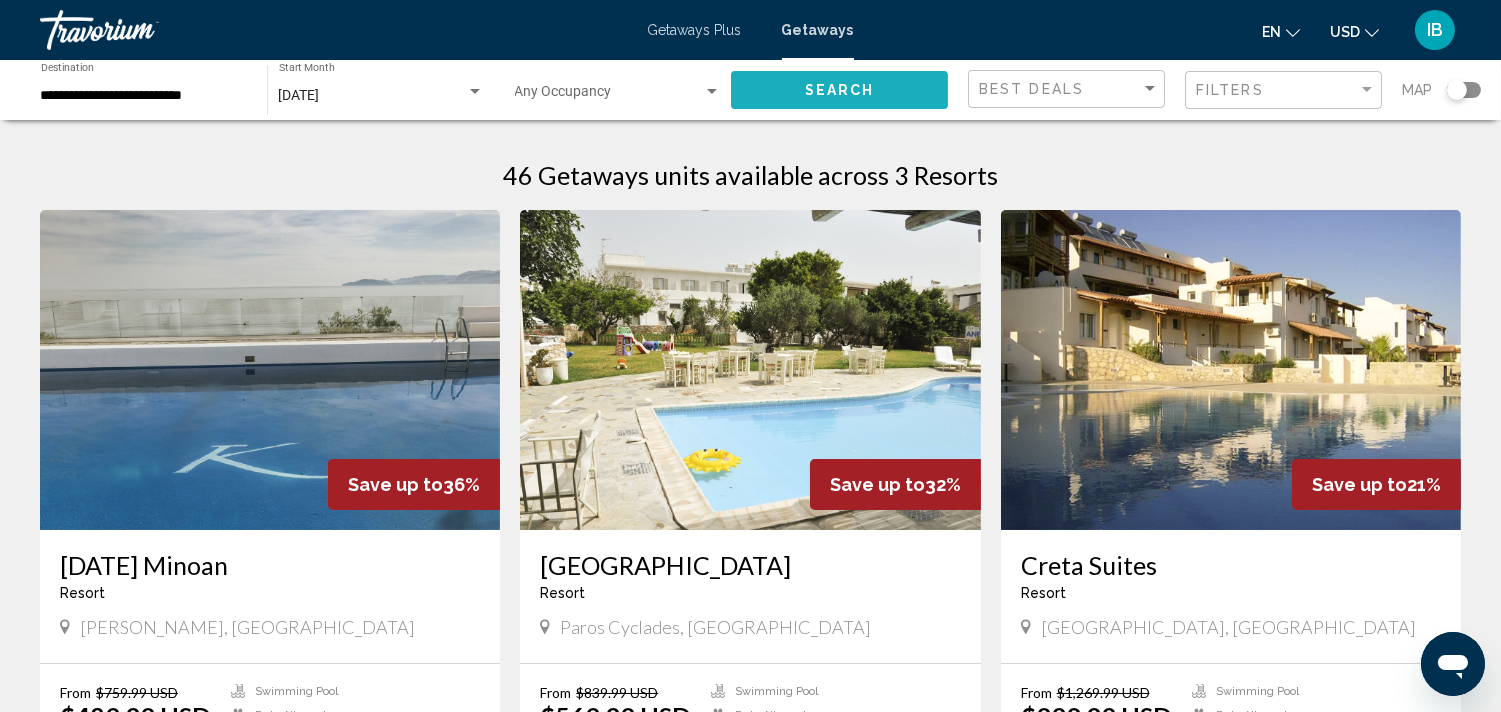 click on "Search" 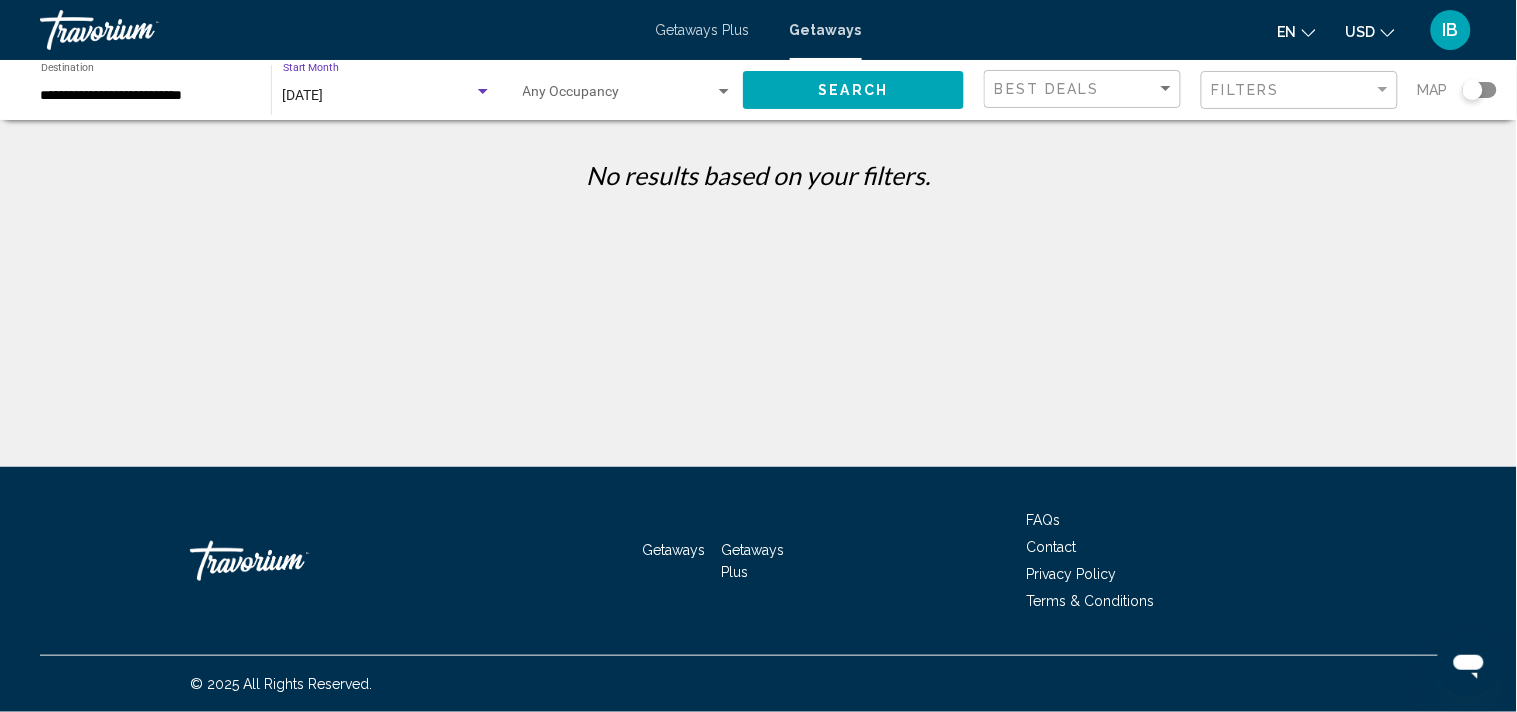 click on "[DATE]" at bounding box center [303, 95] 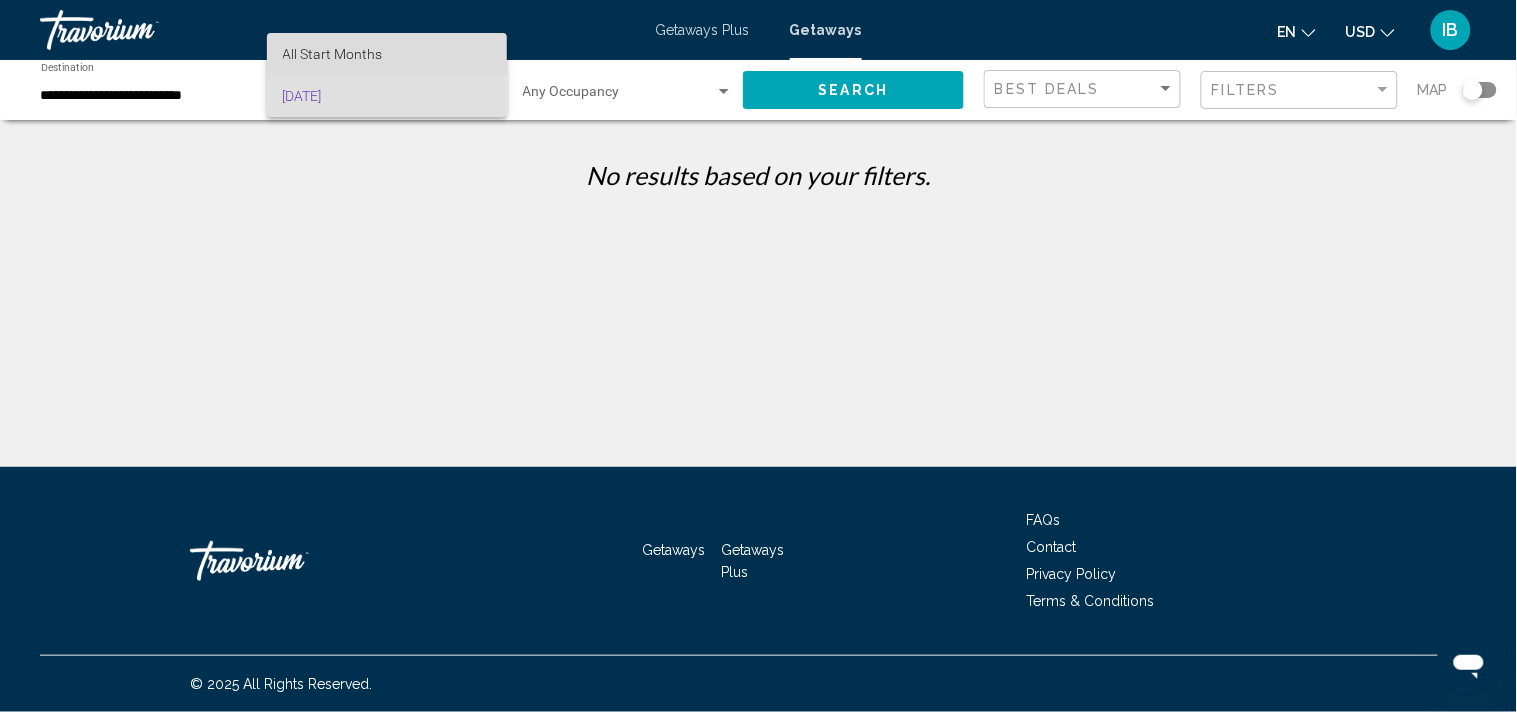 click on "All Start Months" at bounding box center (333, 54) 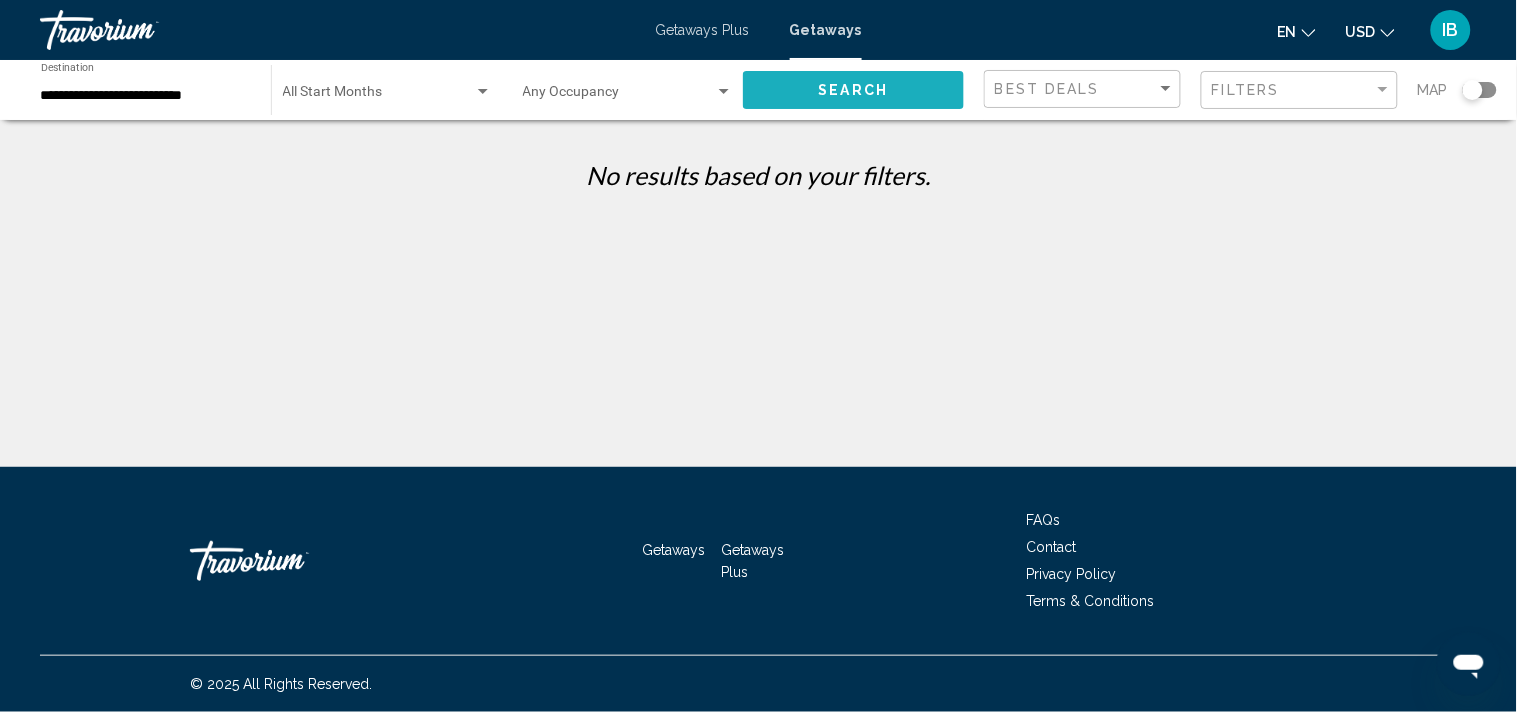 click on "Search" 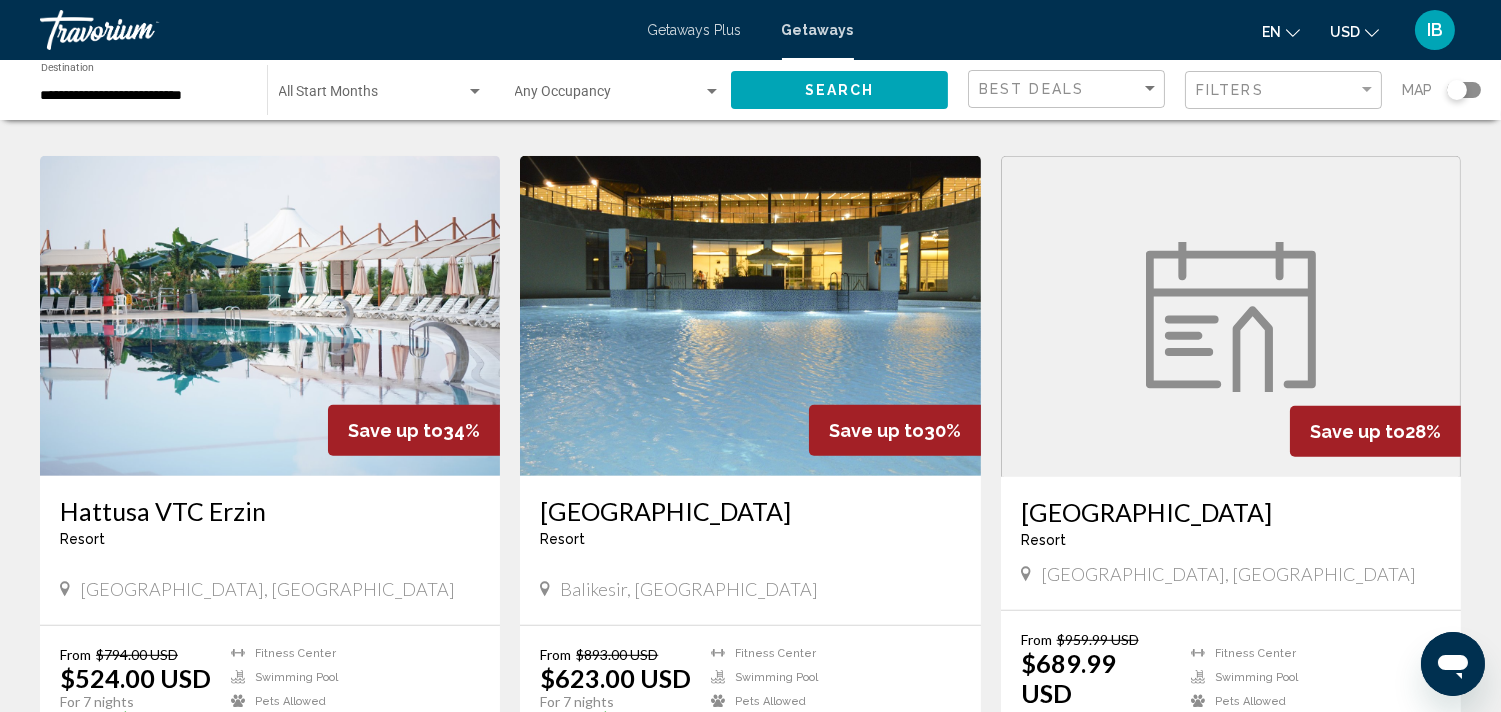 scroll, scrollTop: 2111, scrollLeft: 0, axis: vertical 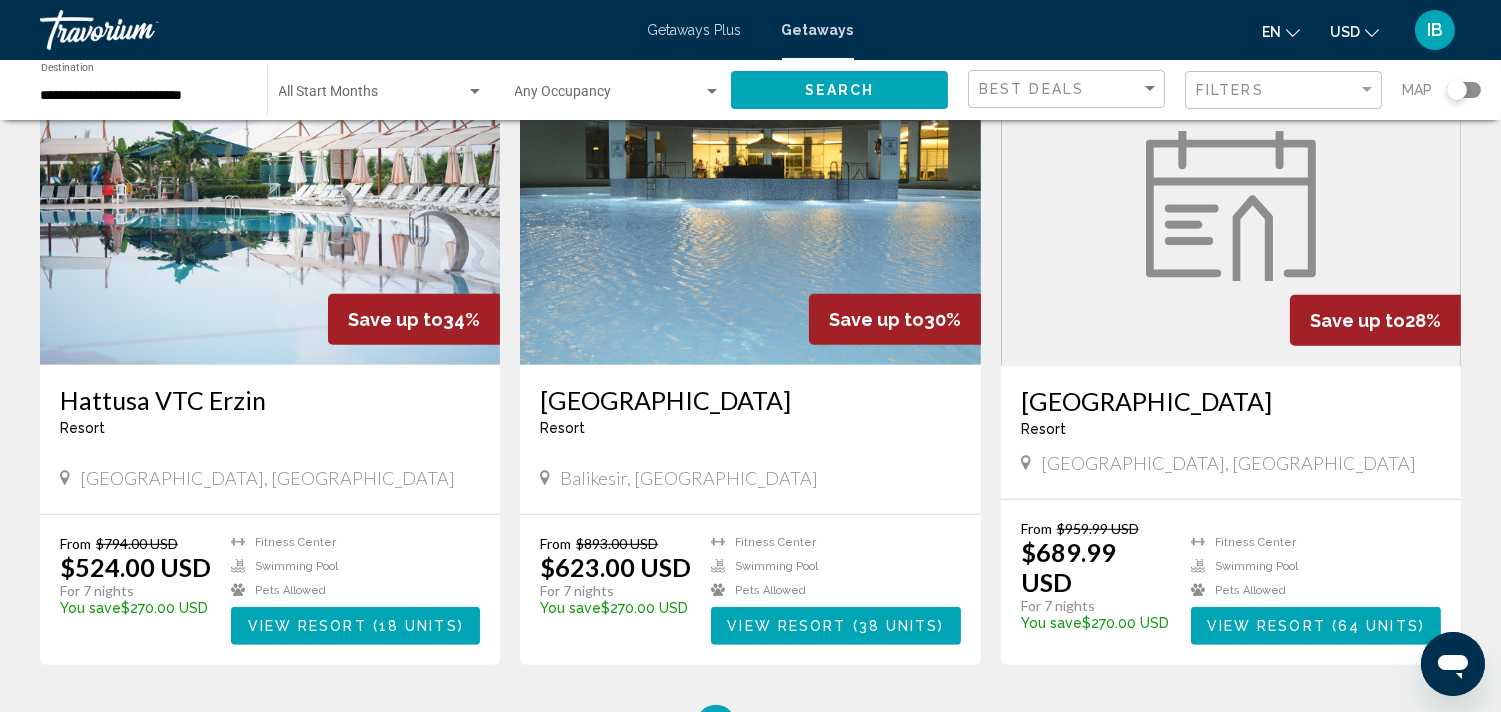 click on "View Resort" at bounding box center [1266, 627] 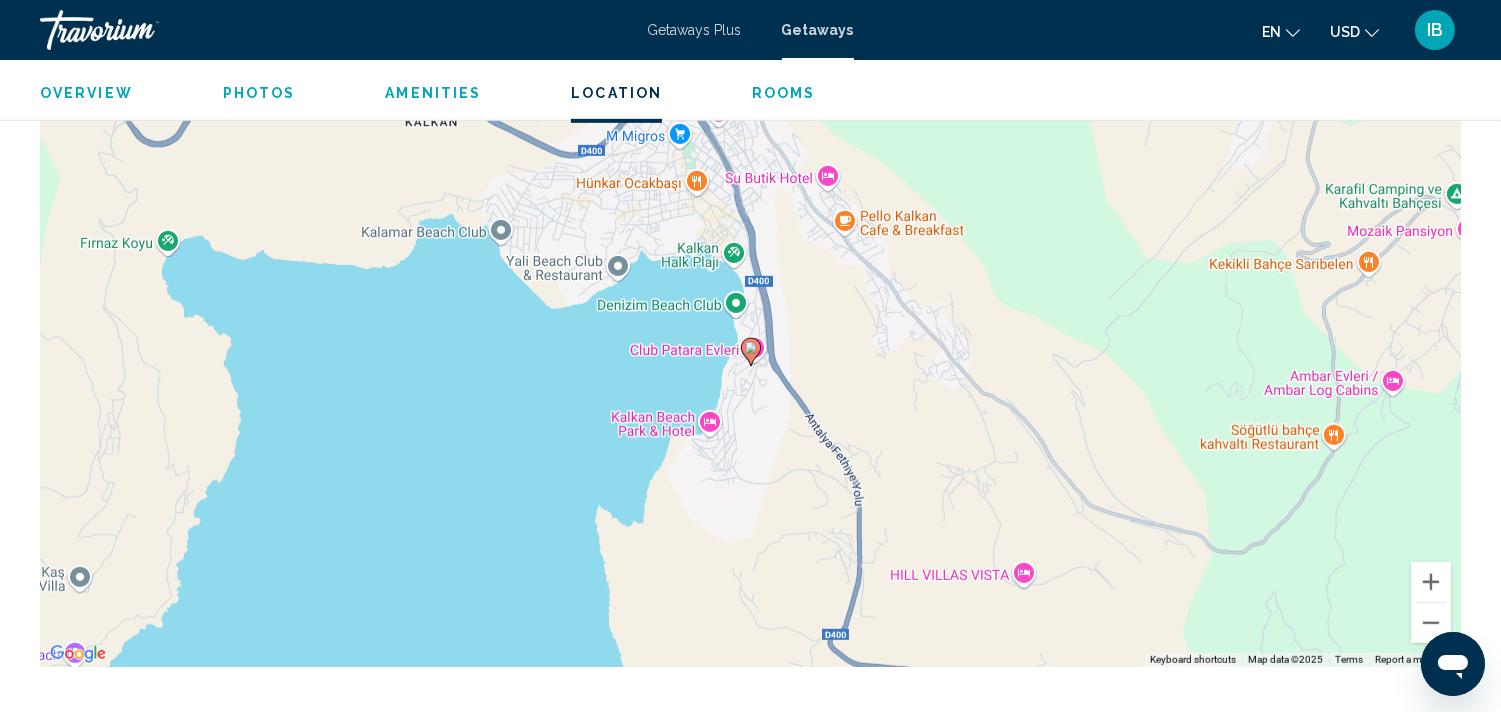 scroll, scrollTop: 2004, scrollLeft: 0, axis: vertical 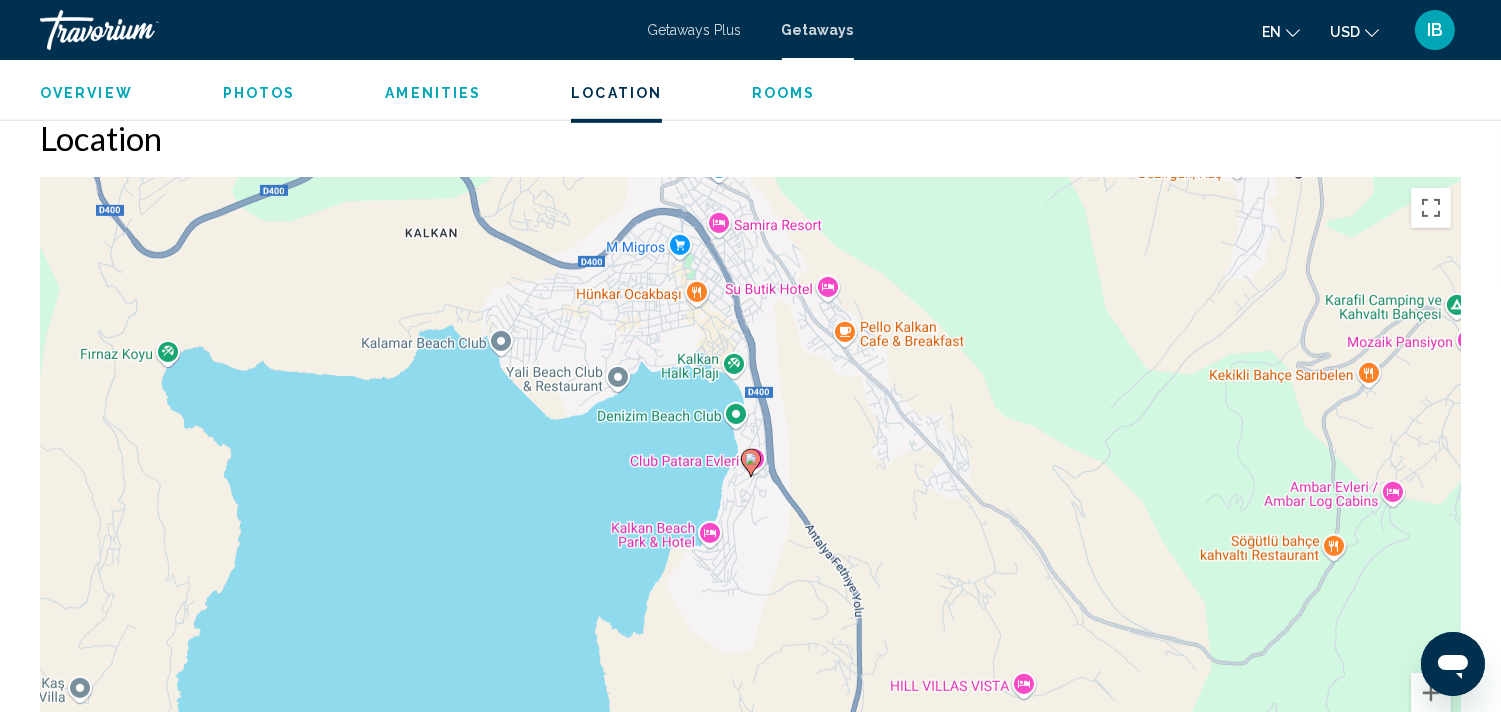 type 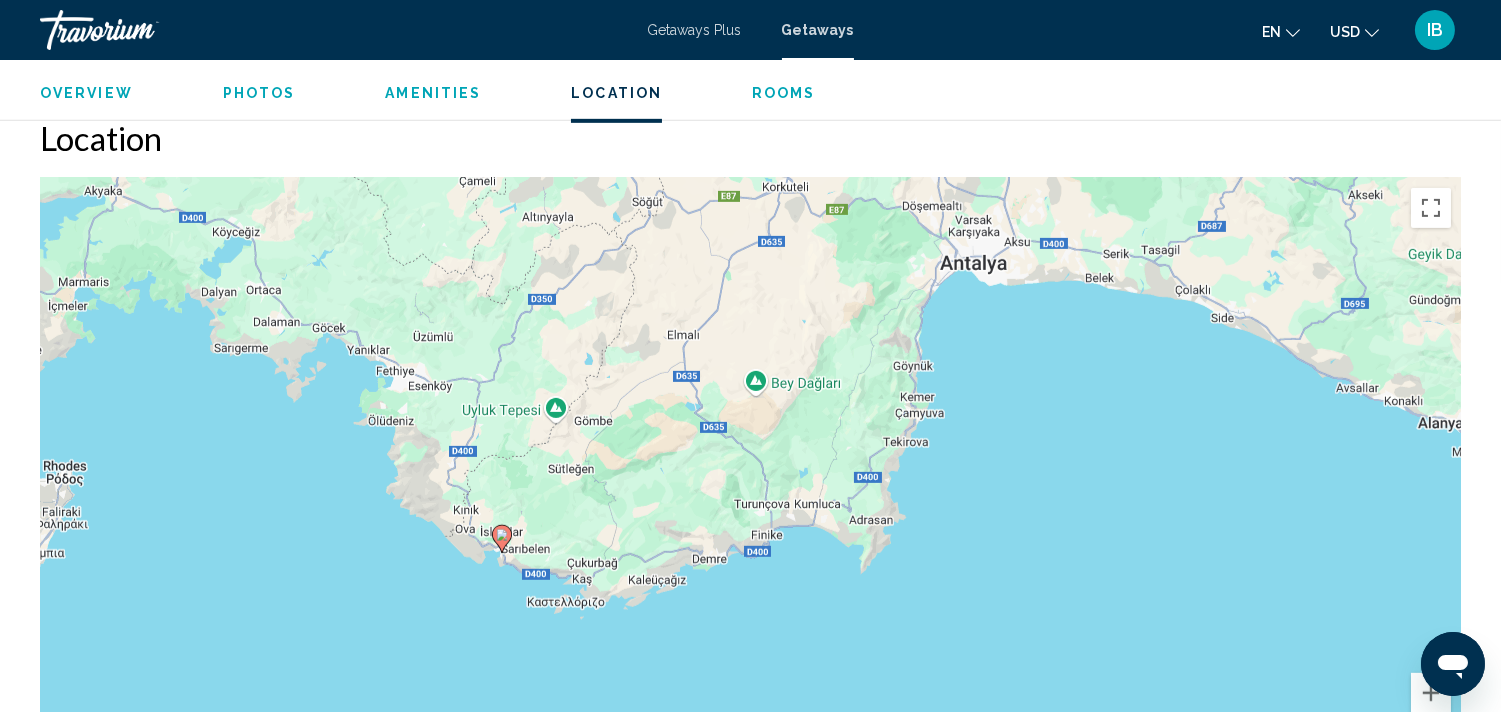 drag, startPoint x: 921, startPoint y: 414, endPoint x: 412, endPoint y: 555, distance: 528.1685 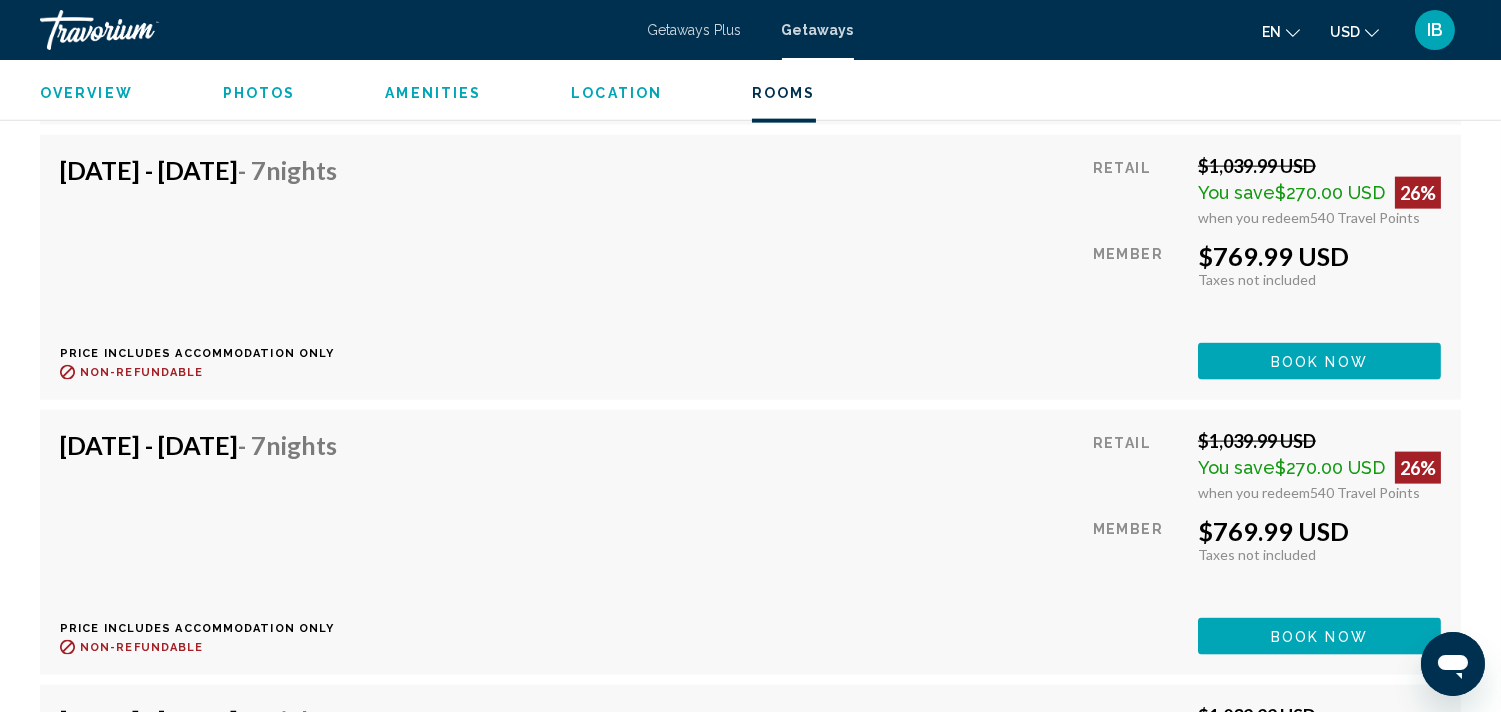 scroll, scrollTop: 4893, scrollLeft: 0, axis: vertical 